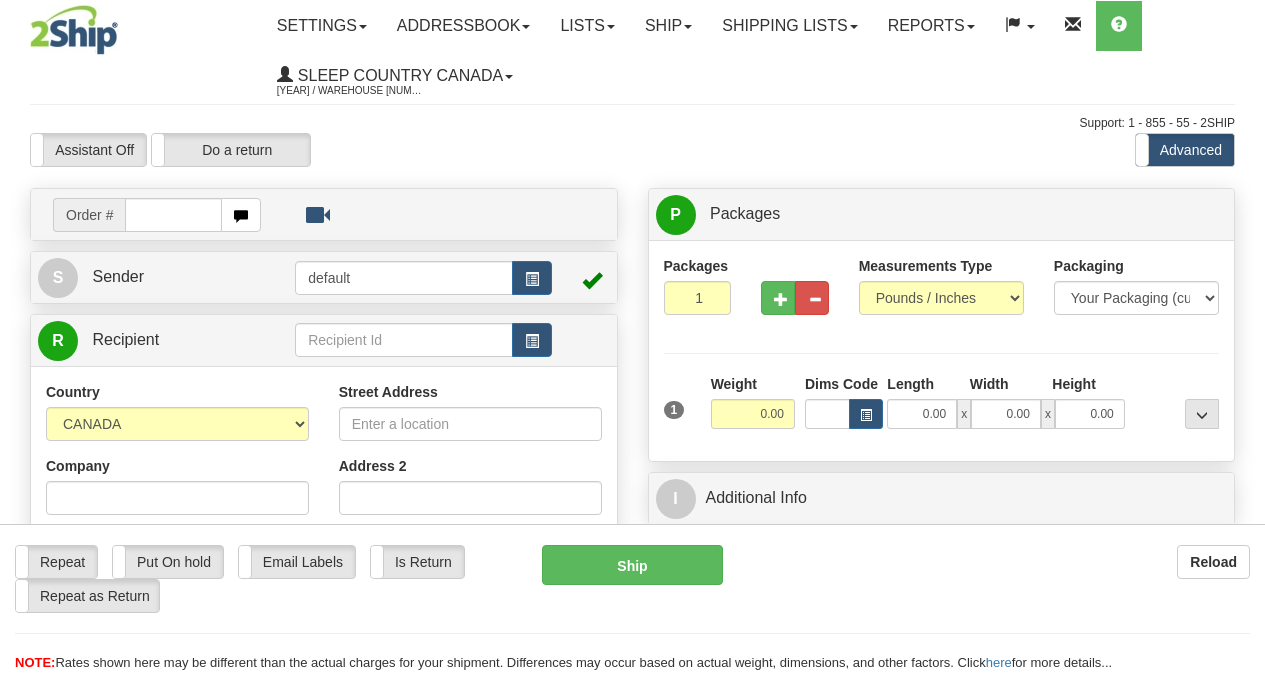 scroll, scrollTop: 0, scrollLeft: 0, axis: both 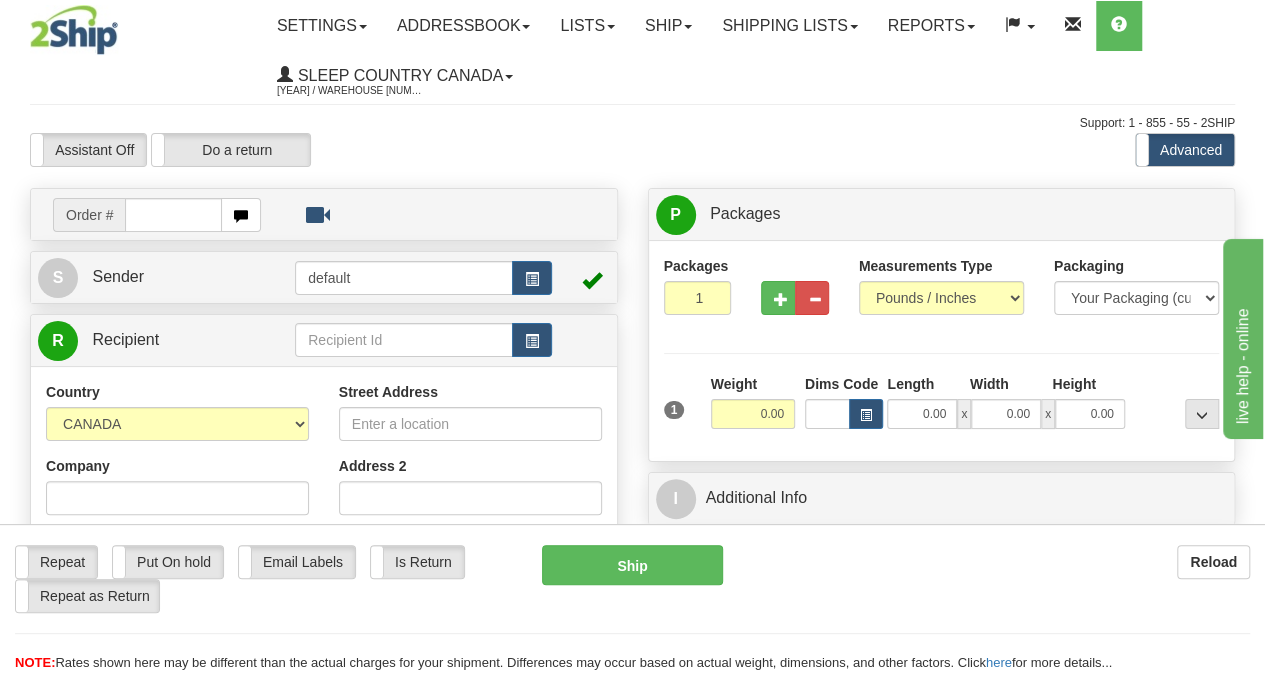 click at bounding box center [173, 215] 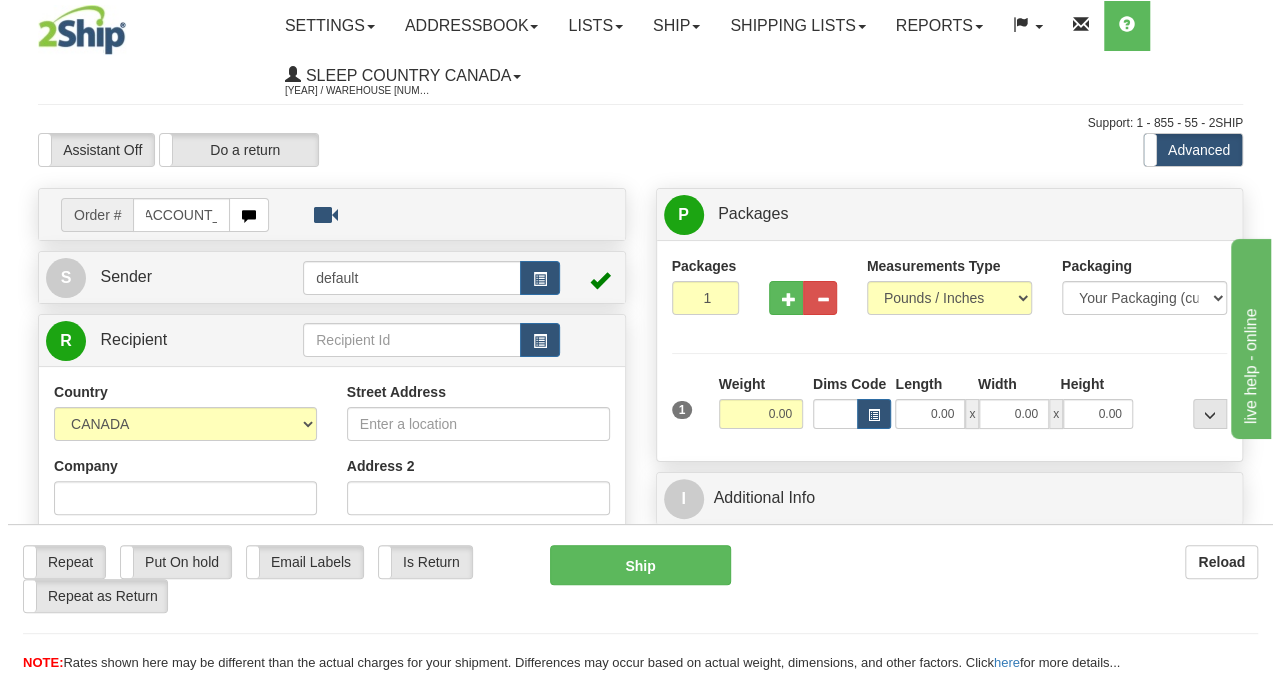 scroll, scrollTop: 0, scrollLeft: 15, axis: horizontal 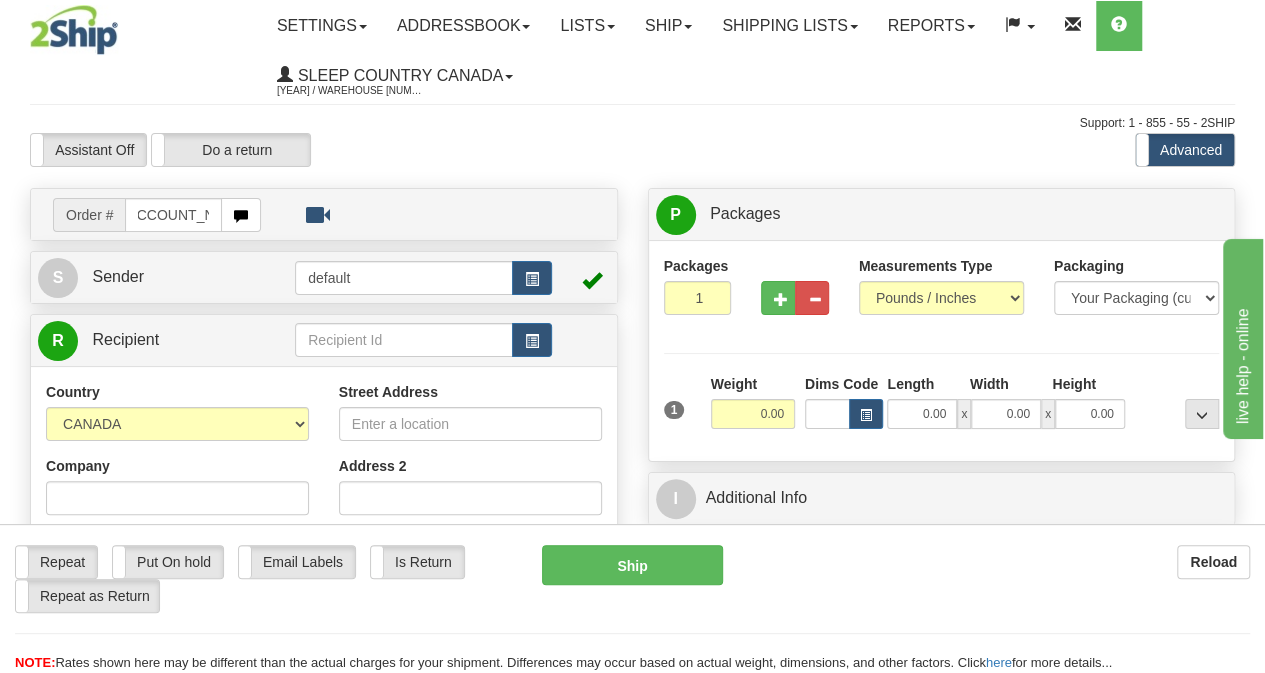 type on "9000H957798" 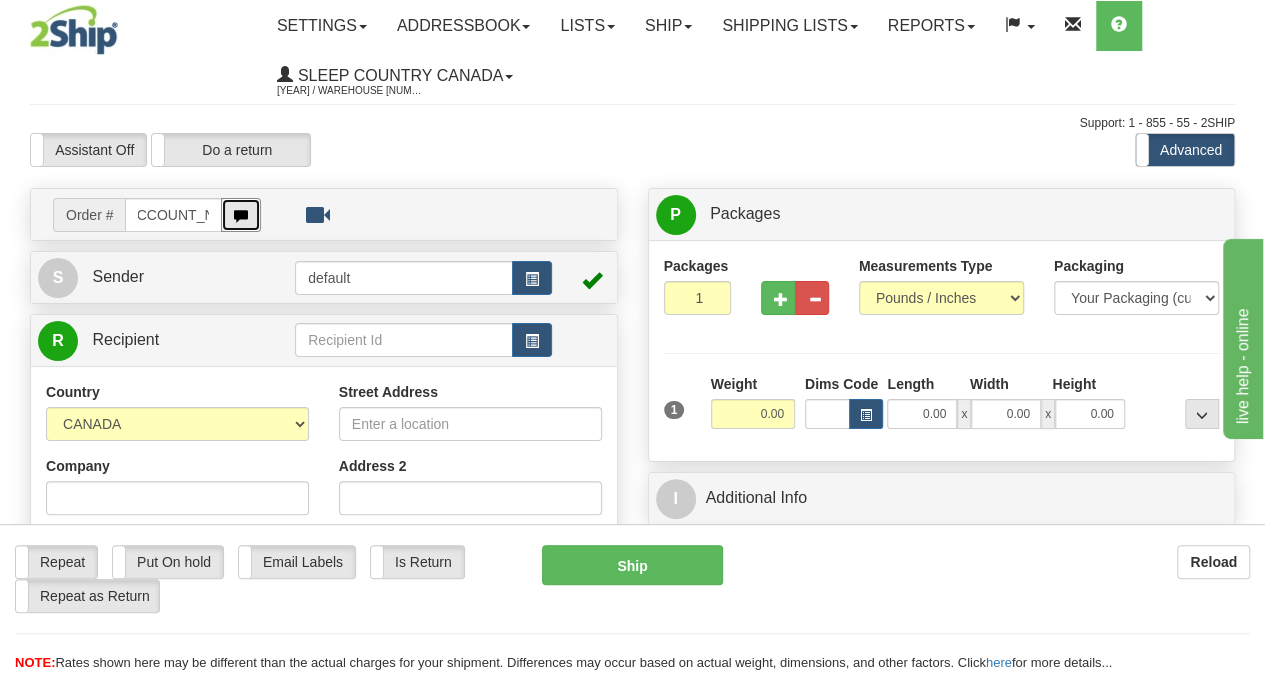 type 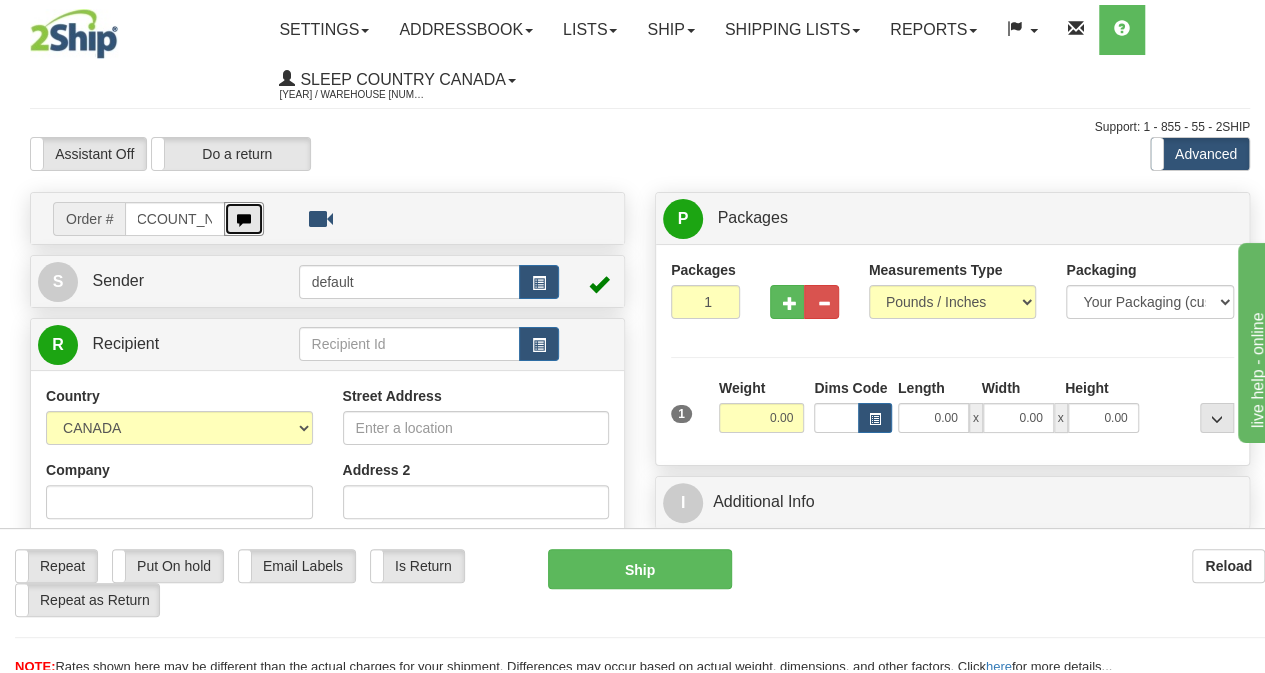 scroll, scrollTop: 0, scrollLeft: 0, axis: both 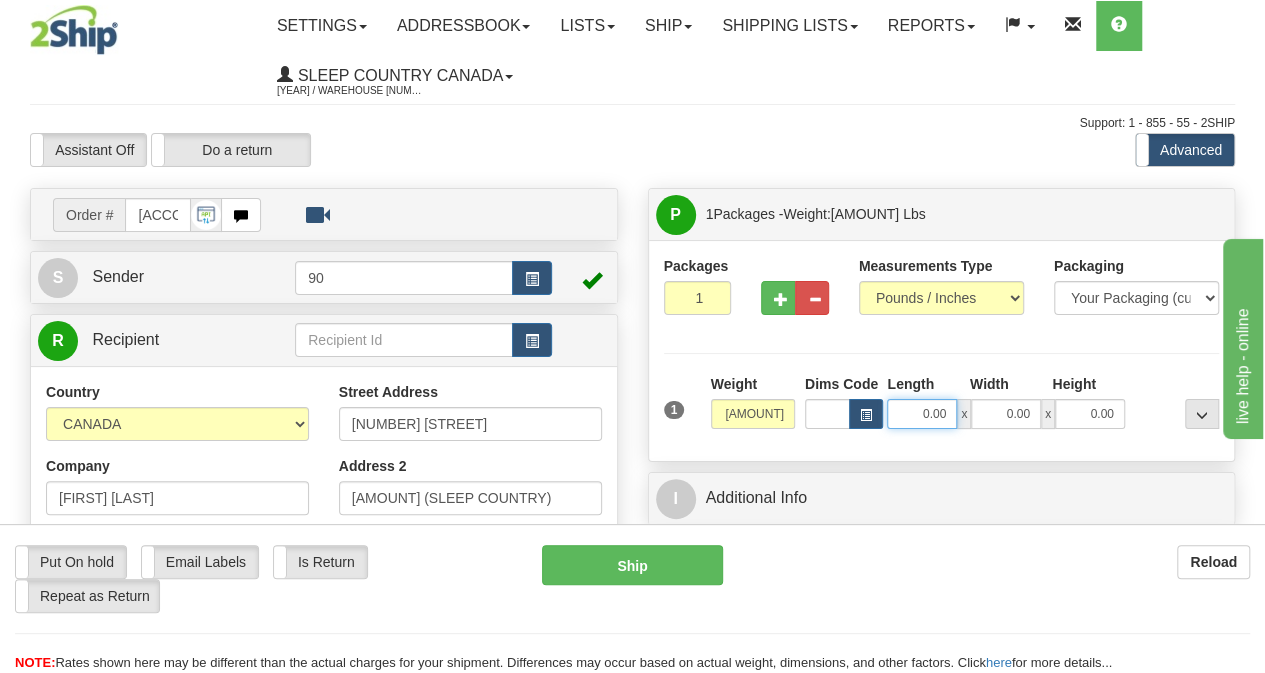 drag, startPoint x: 937, startPoint y: 427, endPoint x: 976, endPoint y: 415, distance: 40.804413 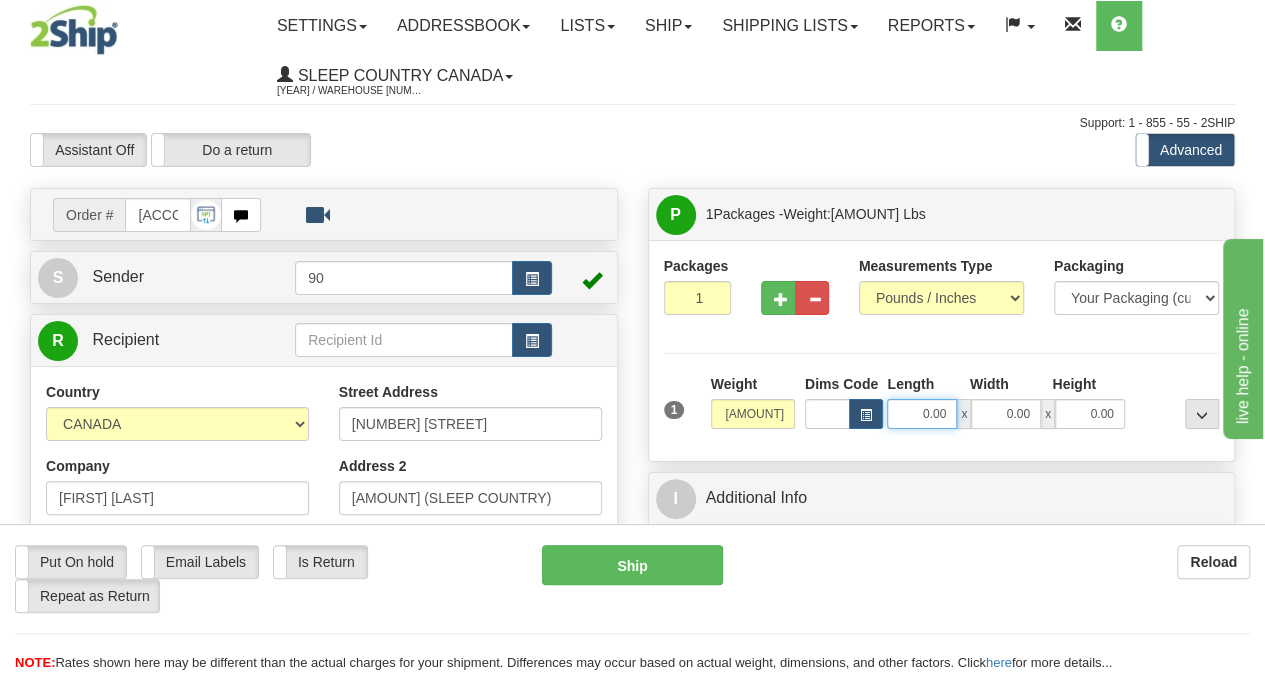 click on "0.00
x
0.00
x
0.00" at bounding box center [1005, 414] 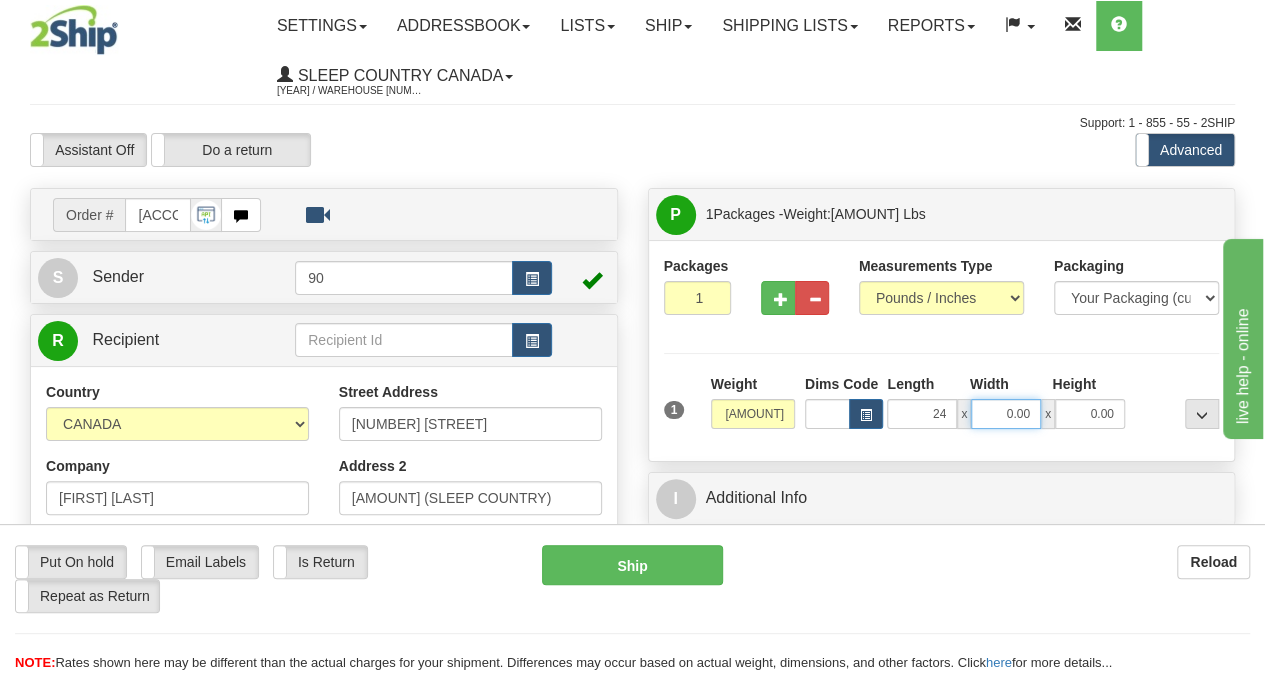 type on "24.00" 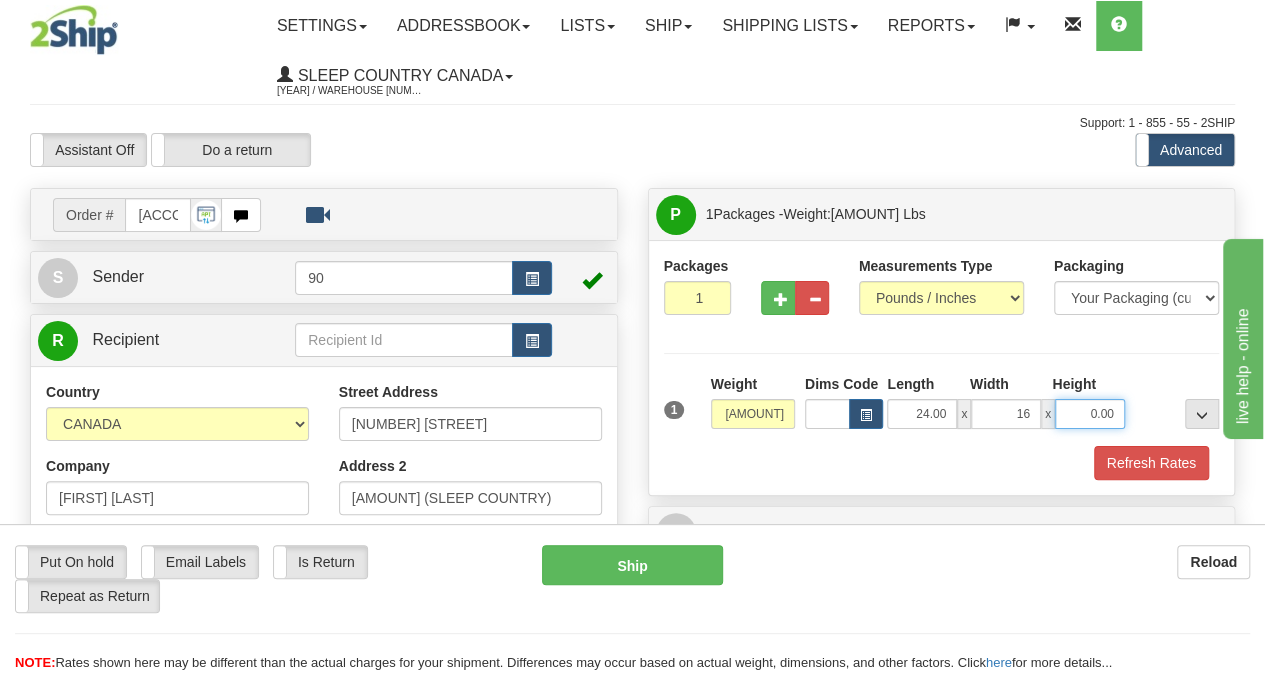 type on "16.00" 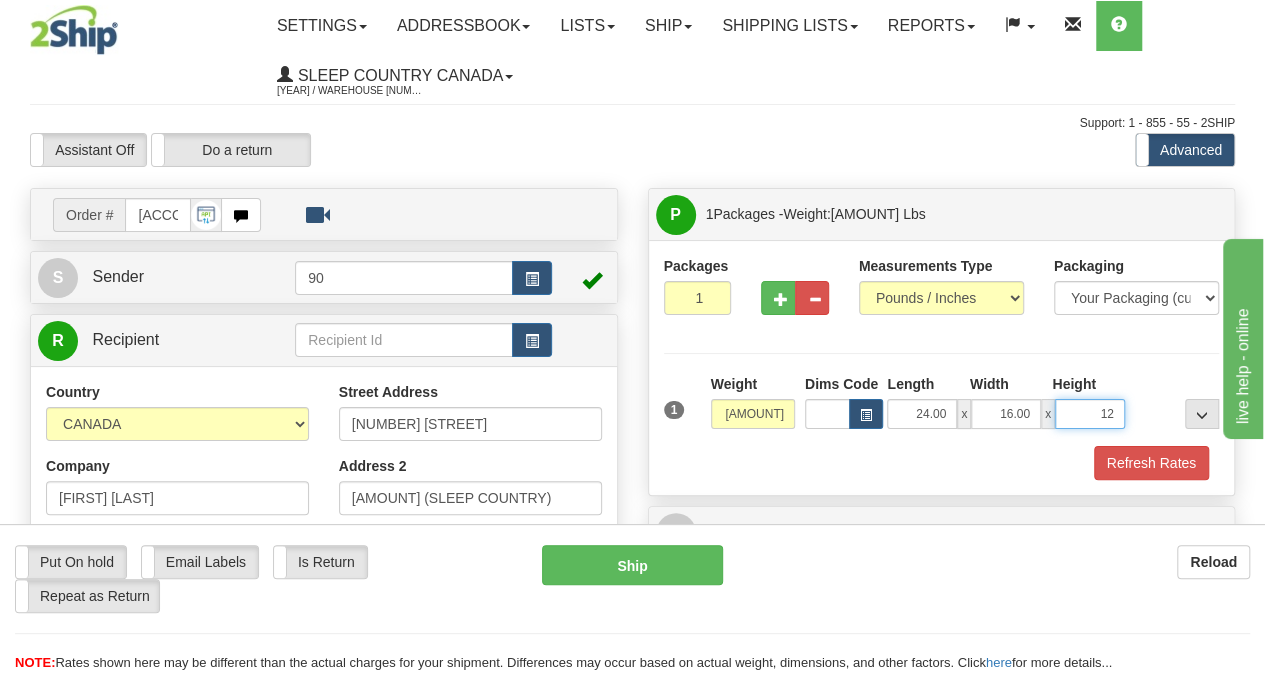 type on "12.00" 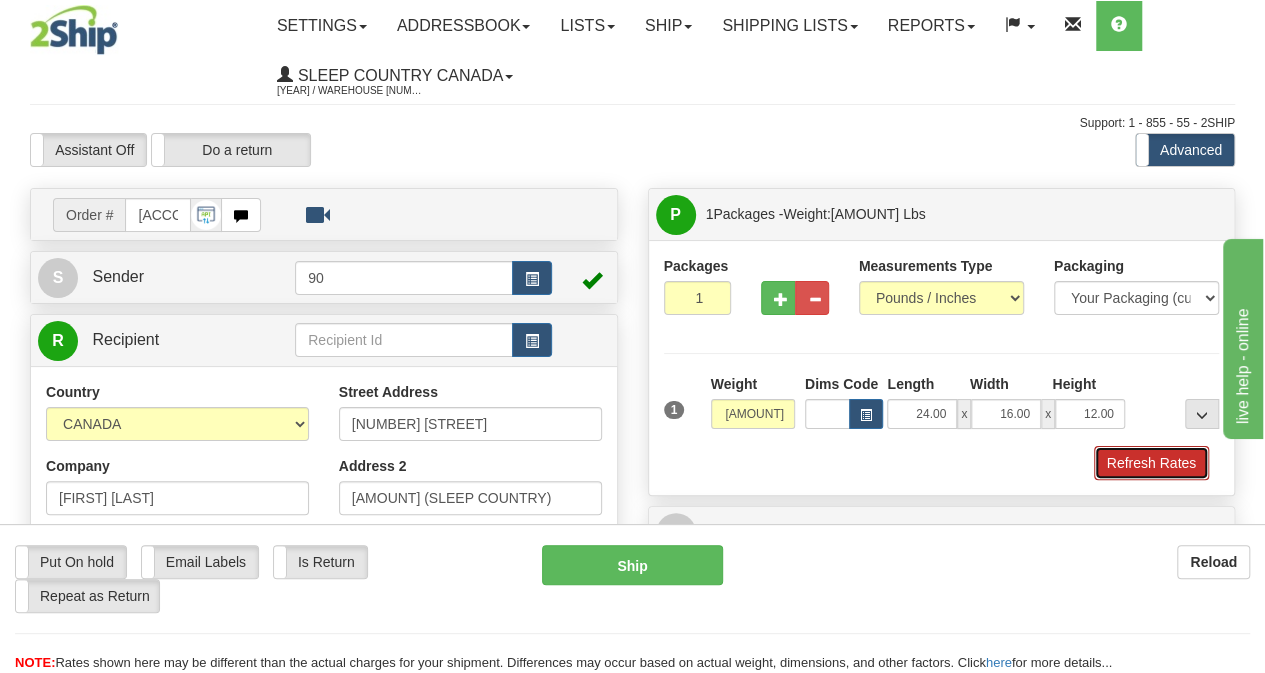 click on "Refresh Rates" at bounding box center (1151, 463) 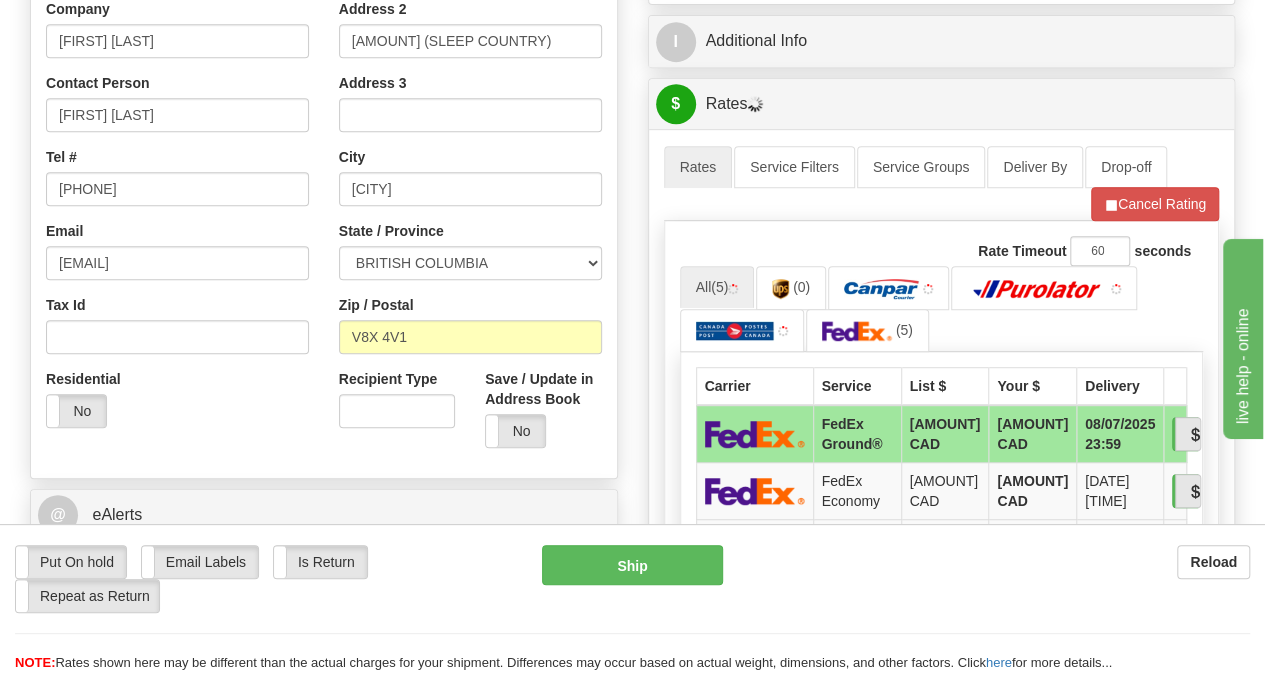 scroll, scrollTop: 500, scrollLeft: 0, axis: vertical 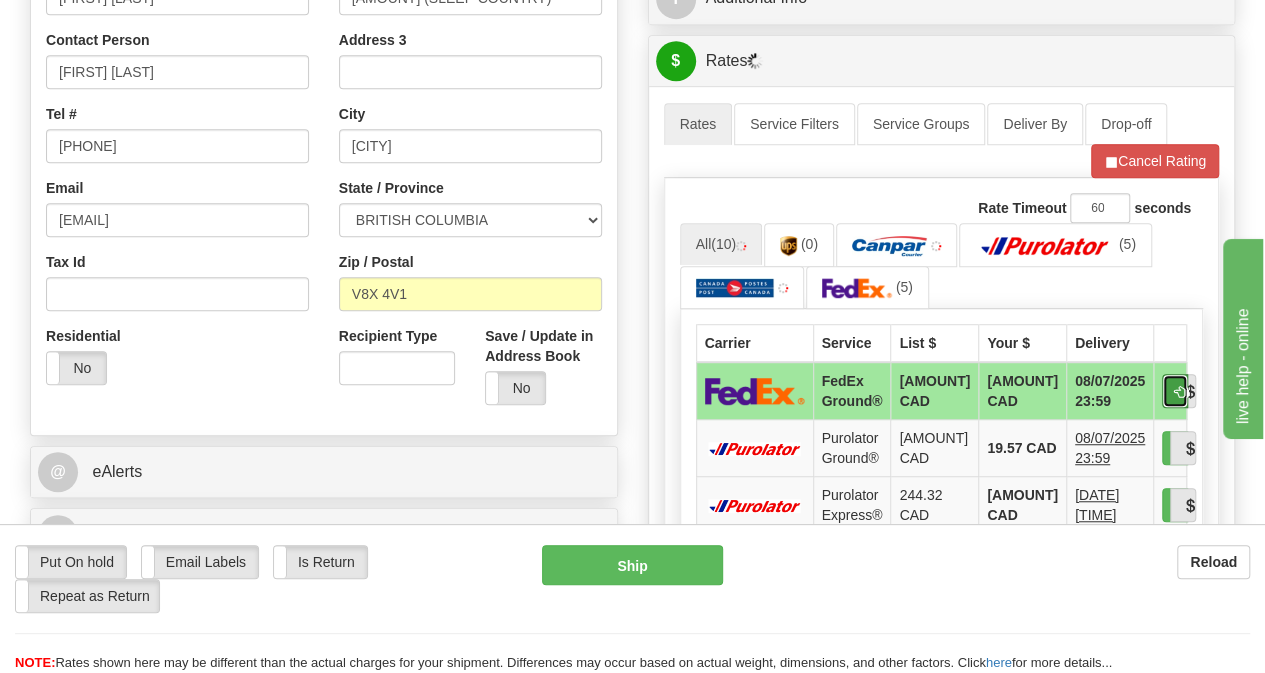 click at bounding box center [1182, 392] 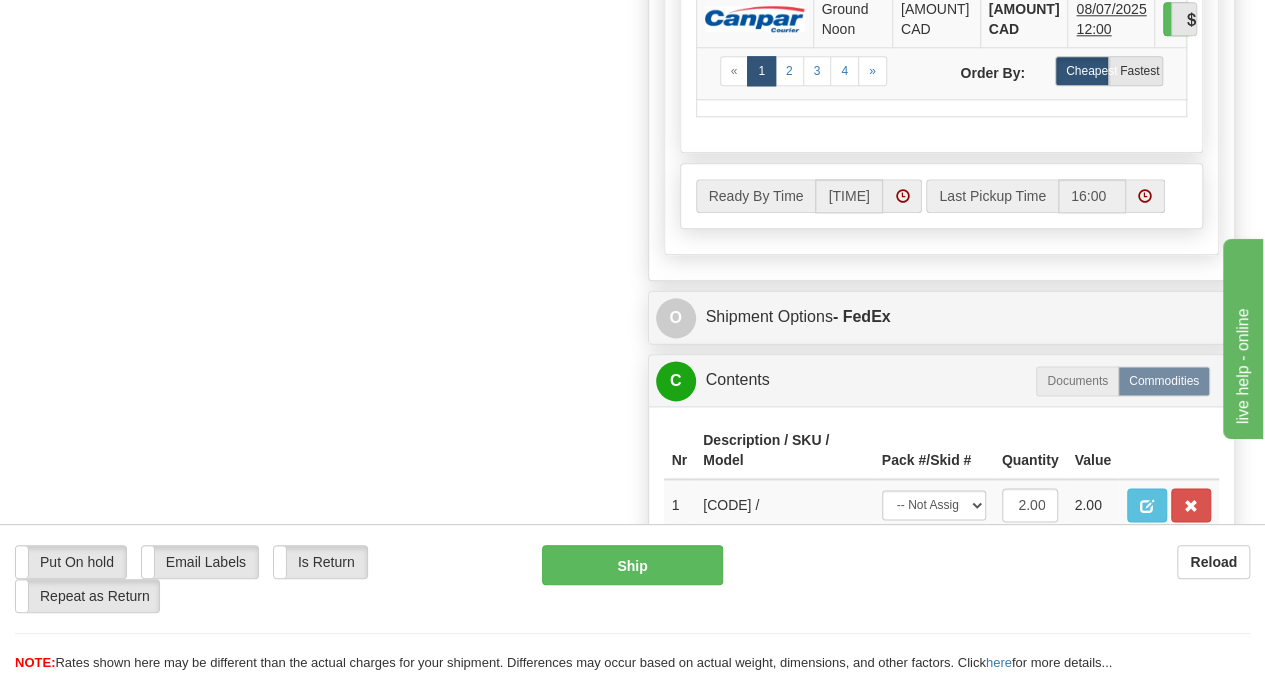 scroll, scrollTop: 1500, scrollLeft: 0, axis: vertical 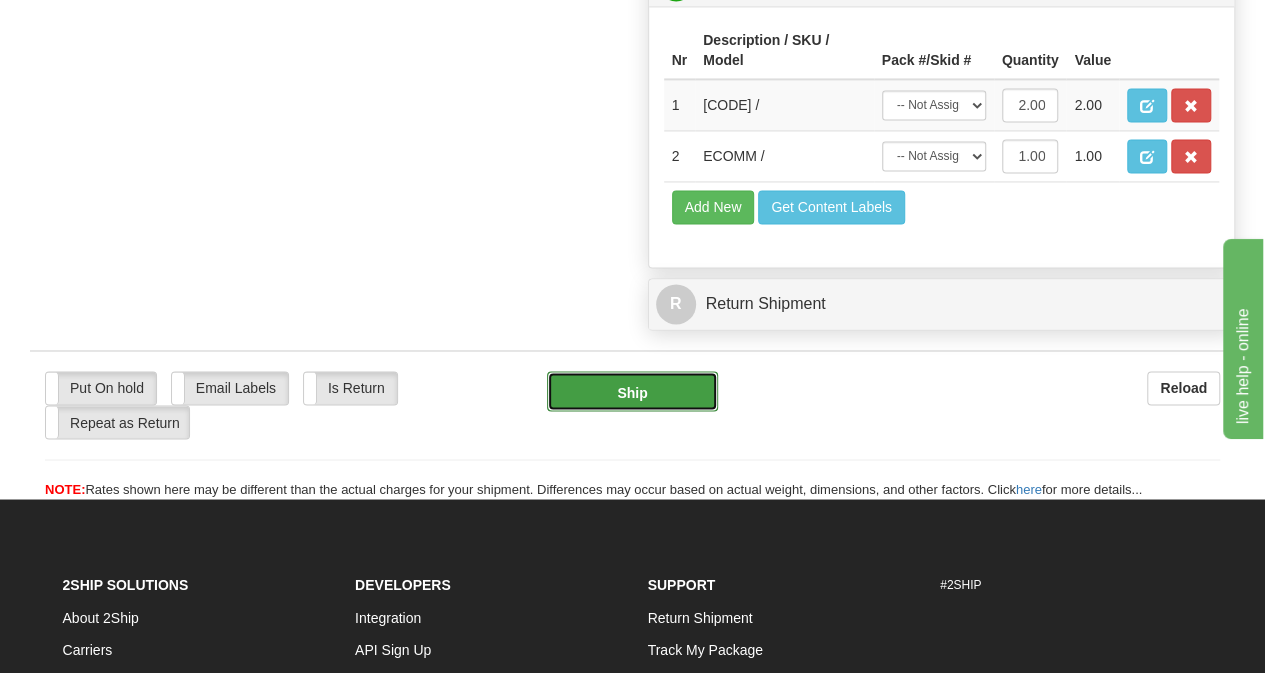 click on "Ship" at bounding box center [632, 391] 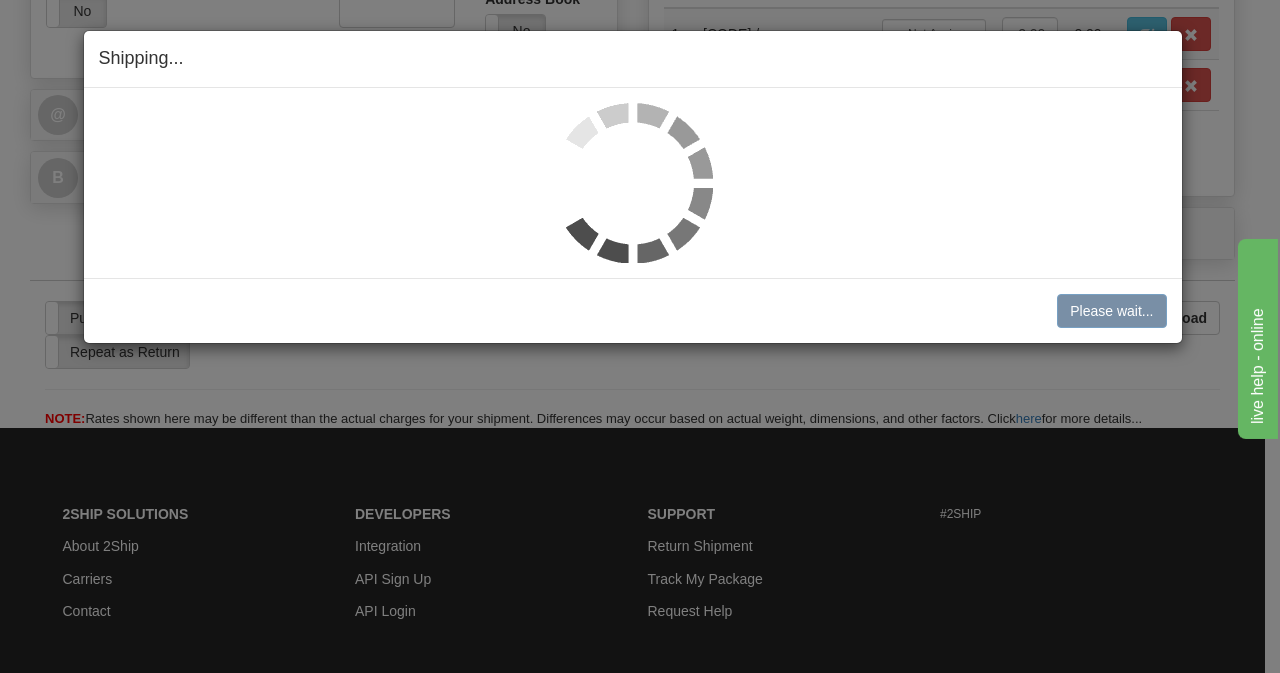 scroll, scrollTop: 775, scrollLeft: 0, axis: vertical 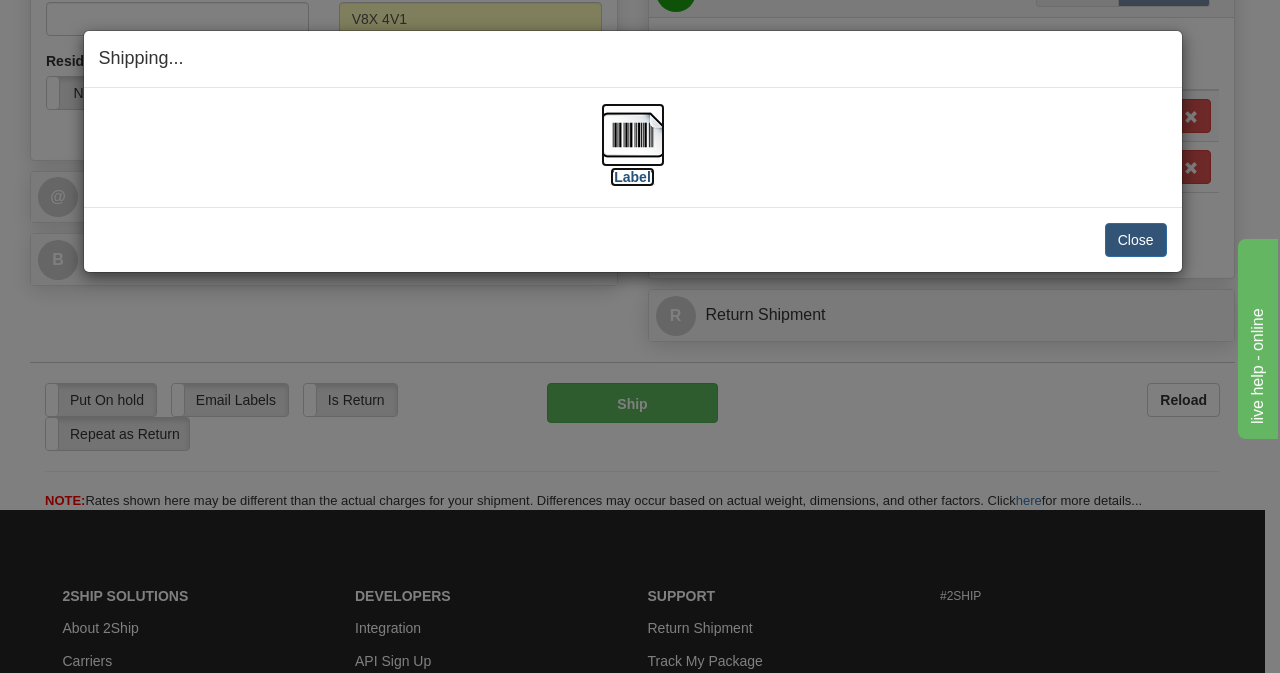 click at bounding box center [633, 135] 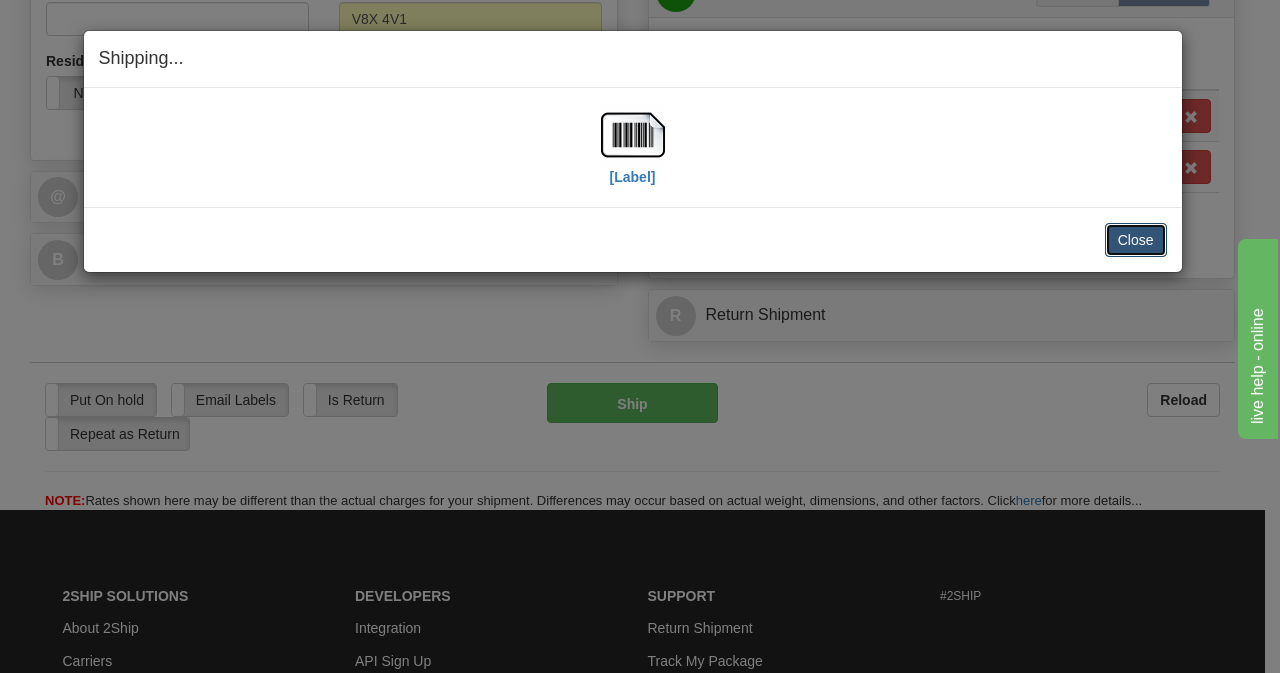 click on "Close" at bounding box center [1136, 240] 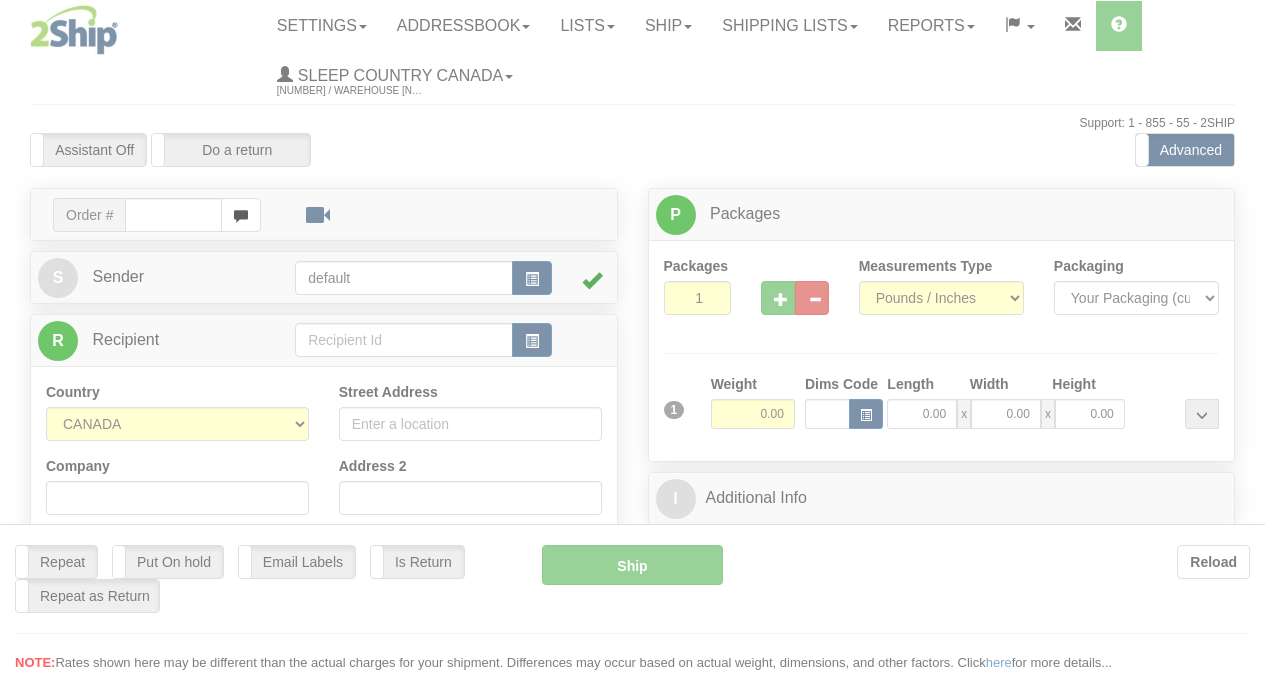 scroll, scrollTop: 0, scrollLeft: 0, axis: both 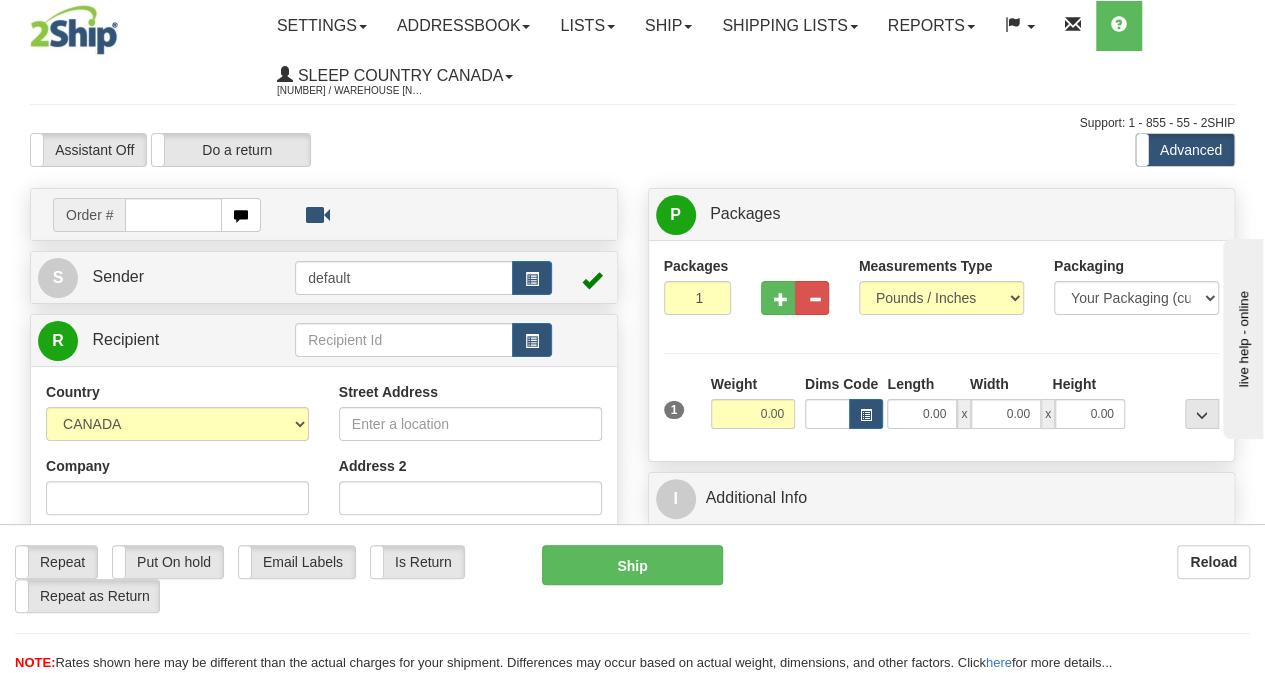 click at bounding box center [173, 215] 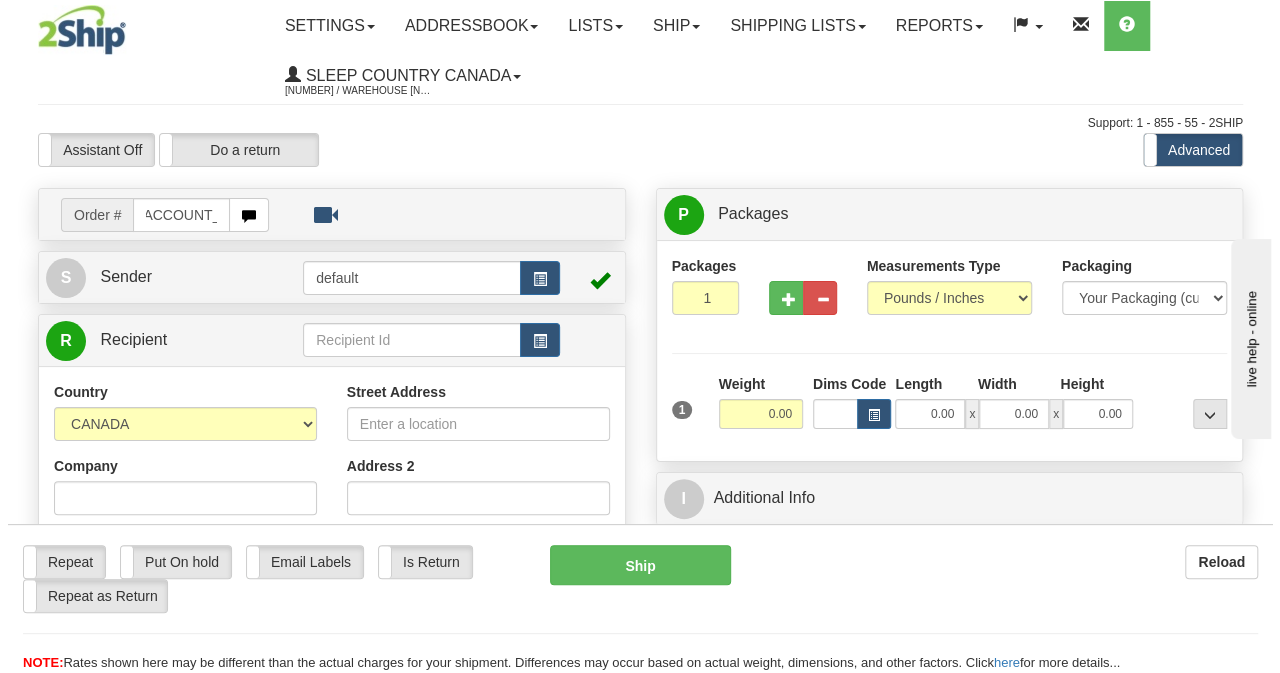 scroll, scrollTop: 0, scrollLeft: 15, axis: horizontal 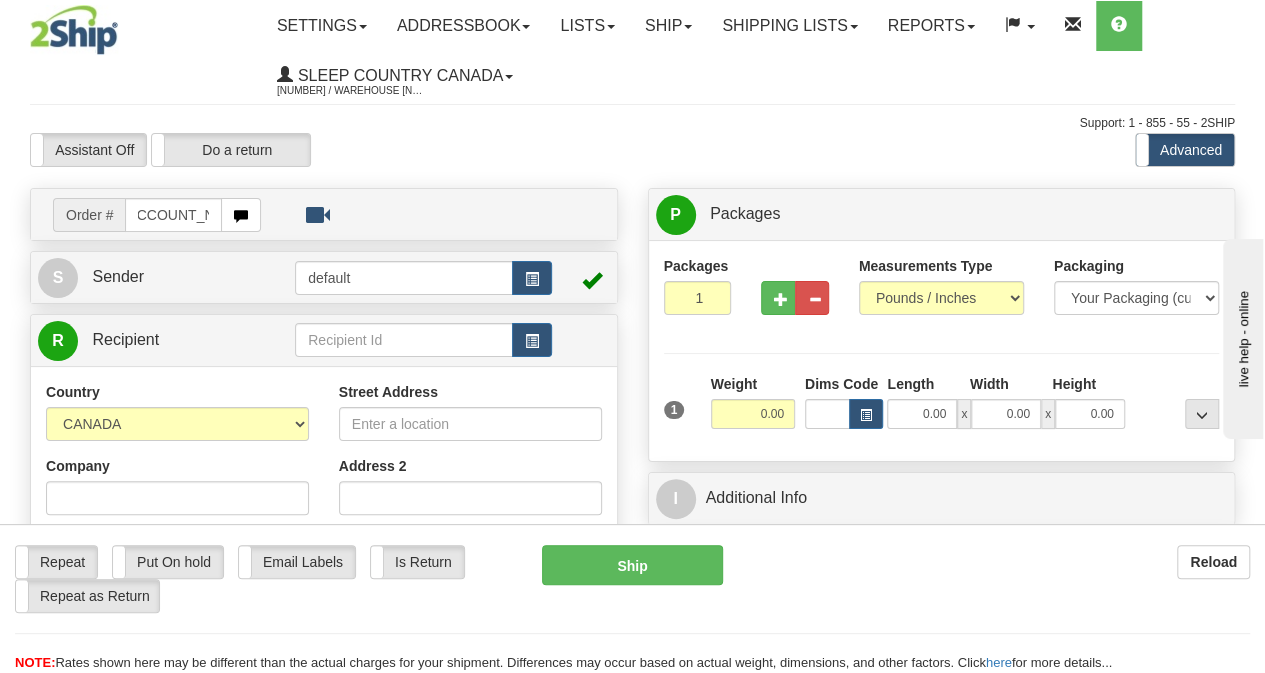 type on "9000H961845" 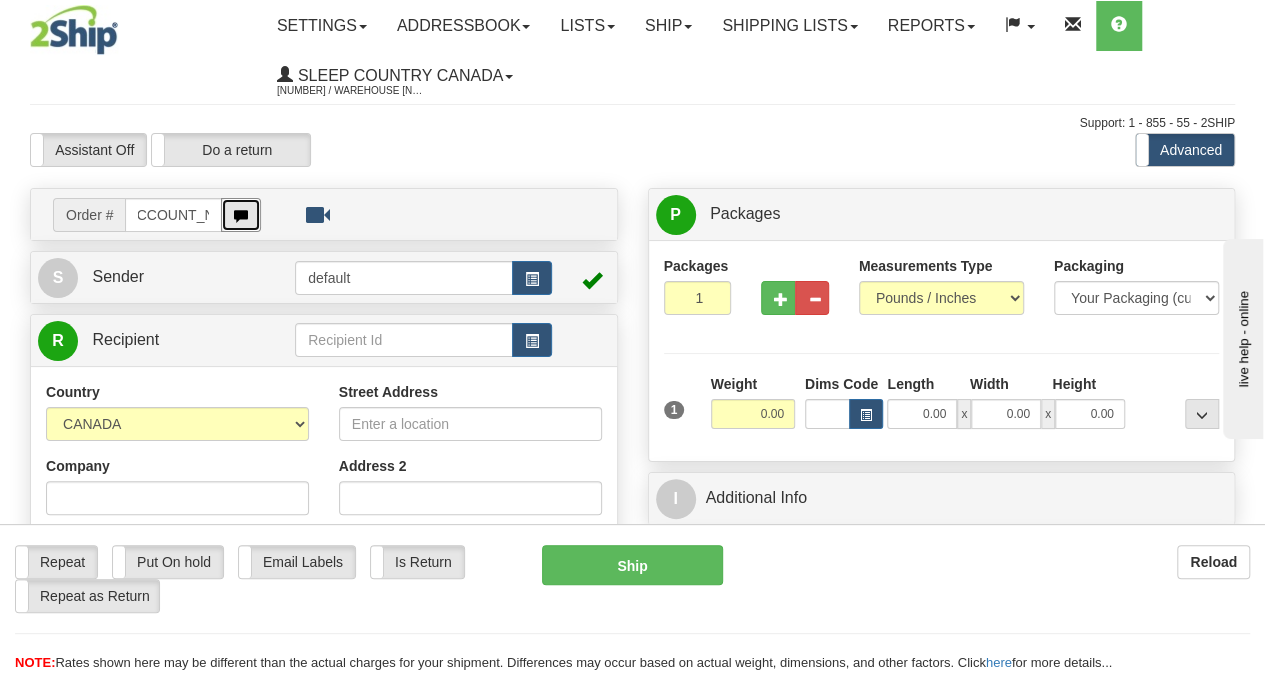 type 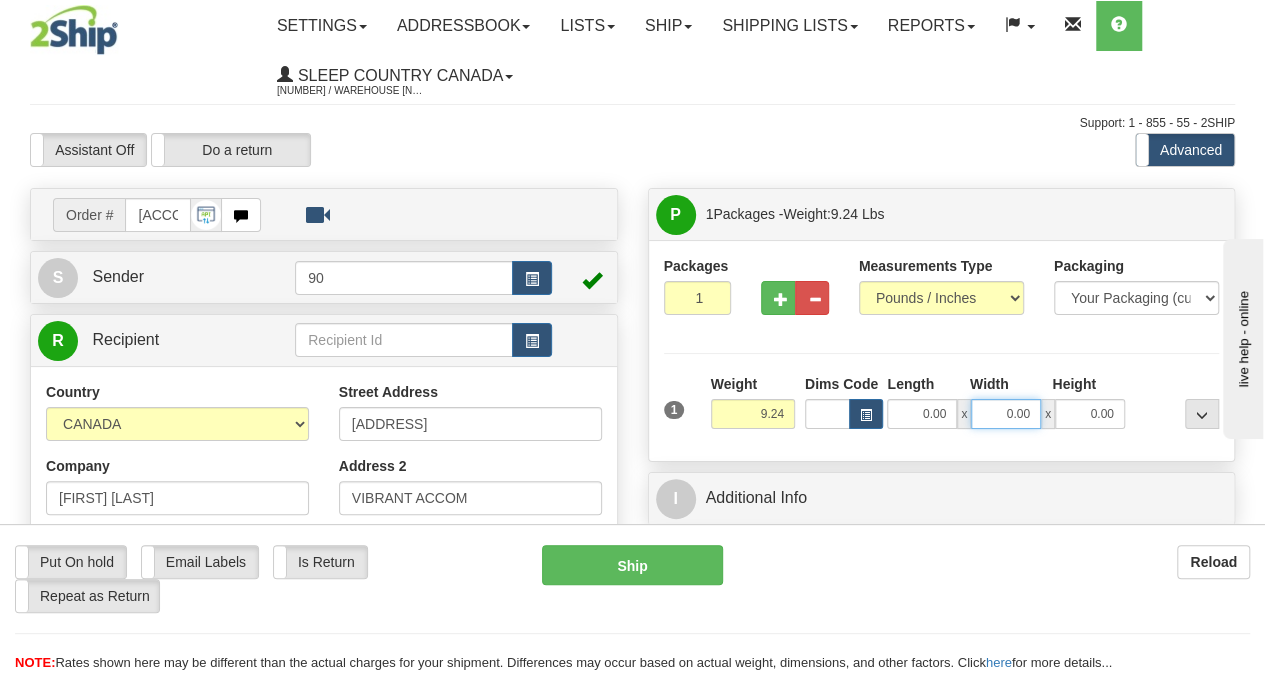 drag, startPoint x: 986, startPoint y: 405, endPoint x: 1042, endPoint y: 405, distance: 56 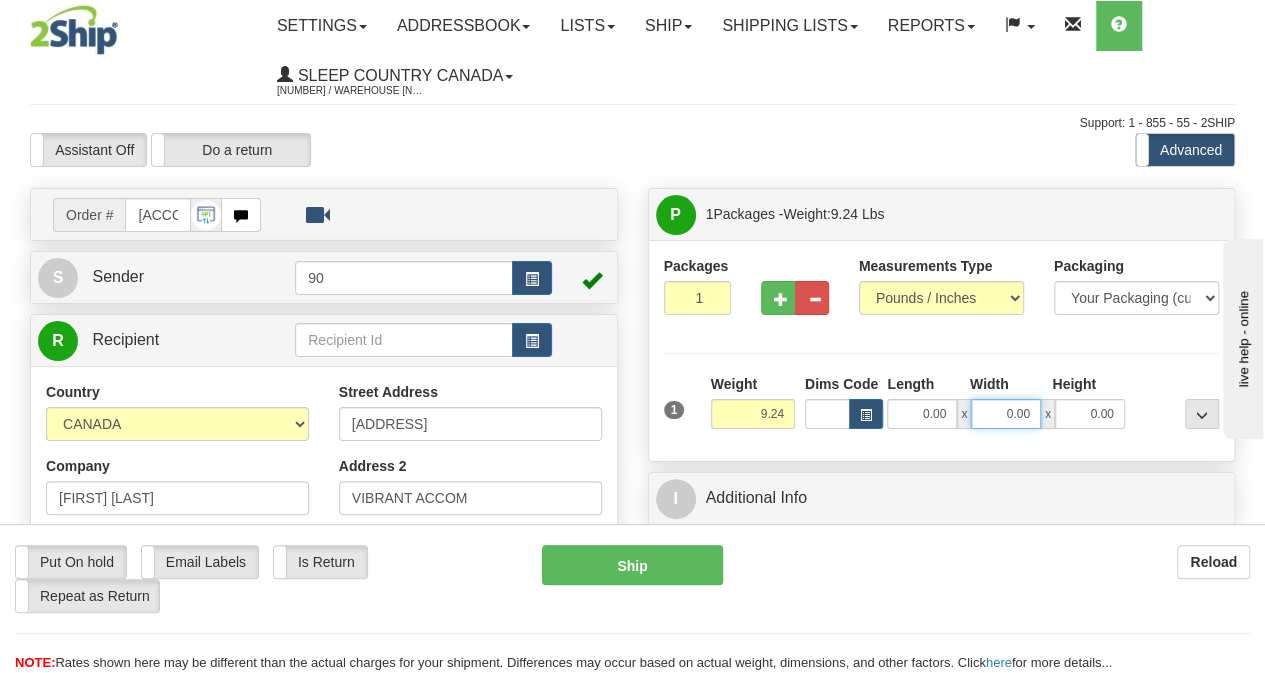 click on "0.00
x
0.00
x
0.00" at bounding box center [1005, 414] 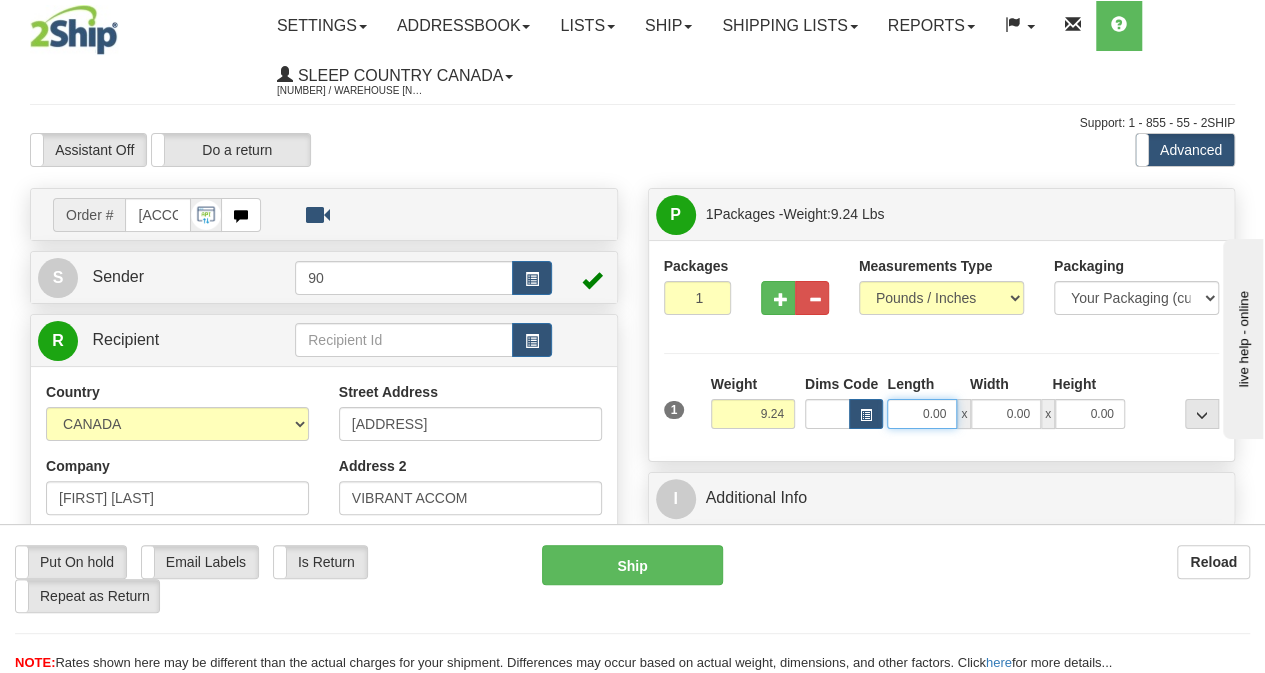drag, startPoint x: 916, startPoint y: 406, endPoint x: 965, endPoint y: 417, distance: 50.219517 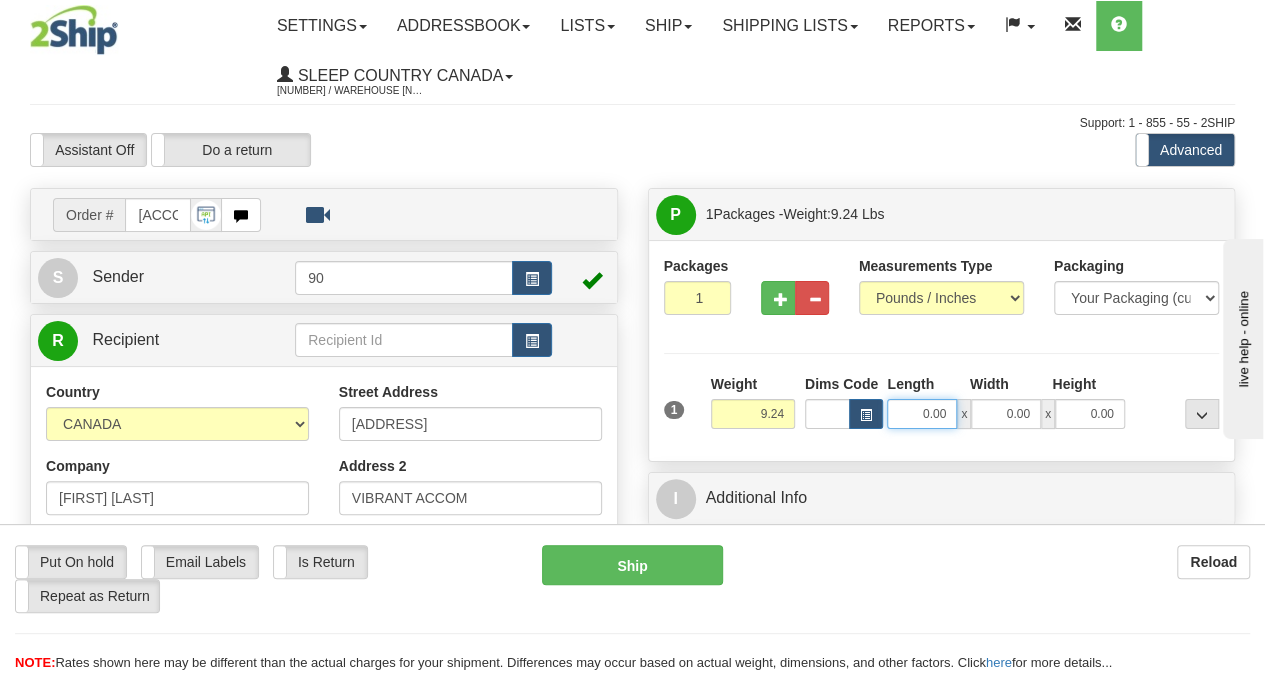 click on "0.00
x
0.00
x
0.00" at bounding box center [1005, 414] 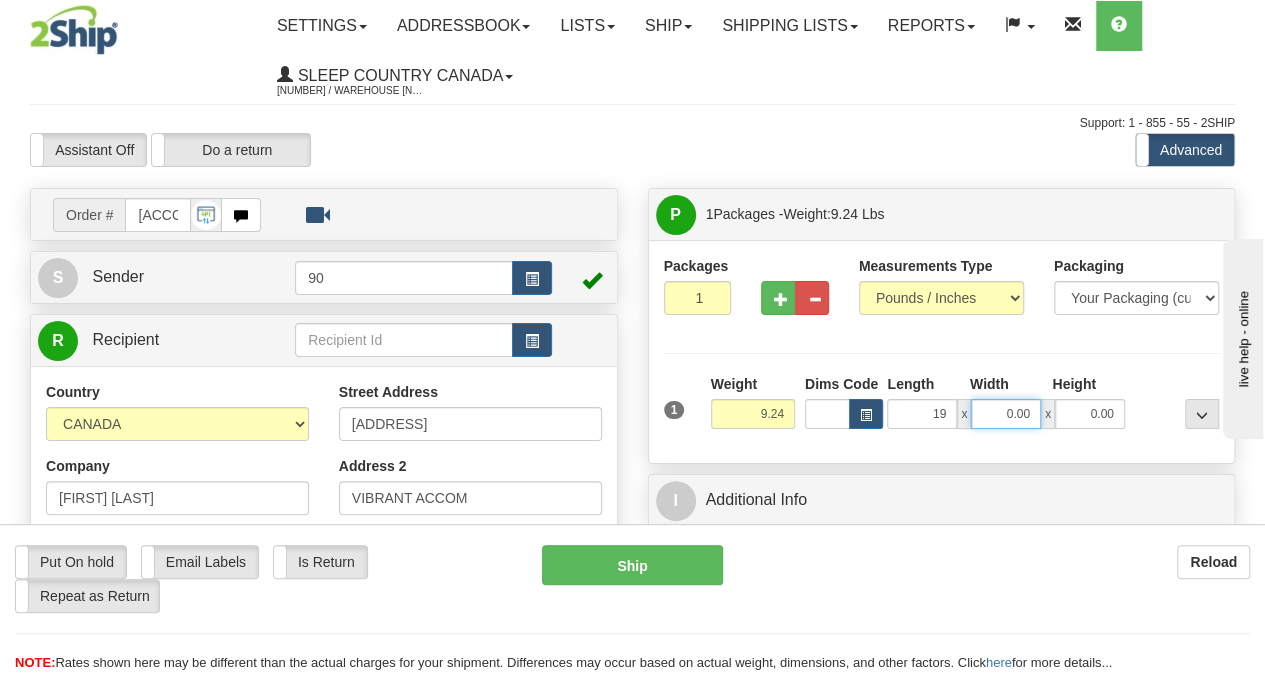 type on "19.00" 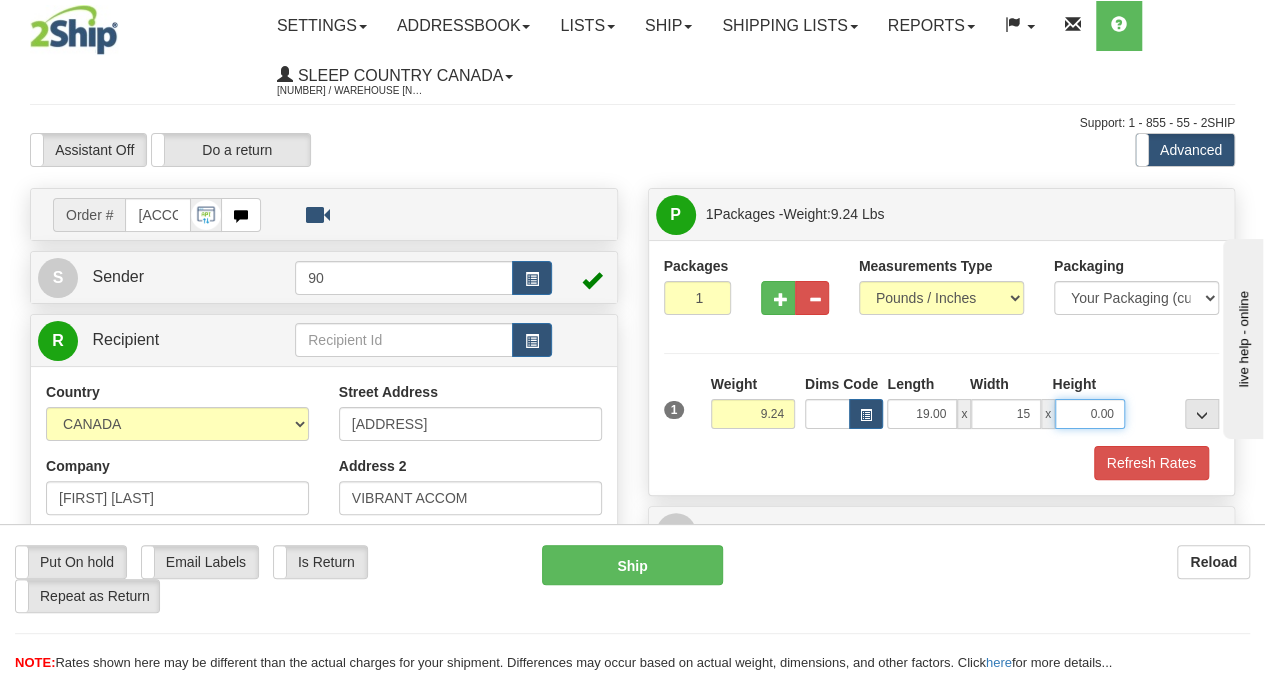 type on "15.00" 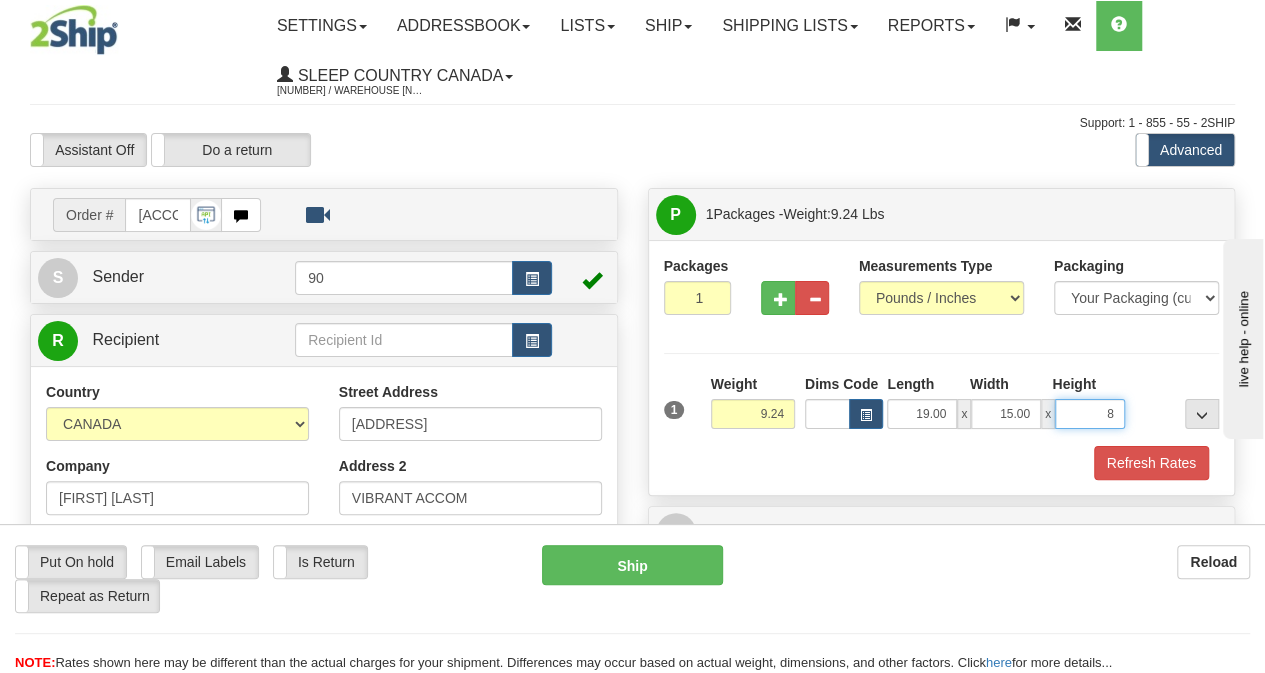 type on "8.00" 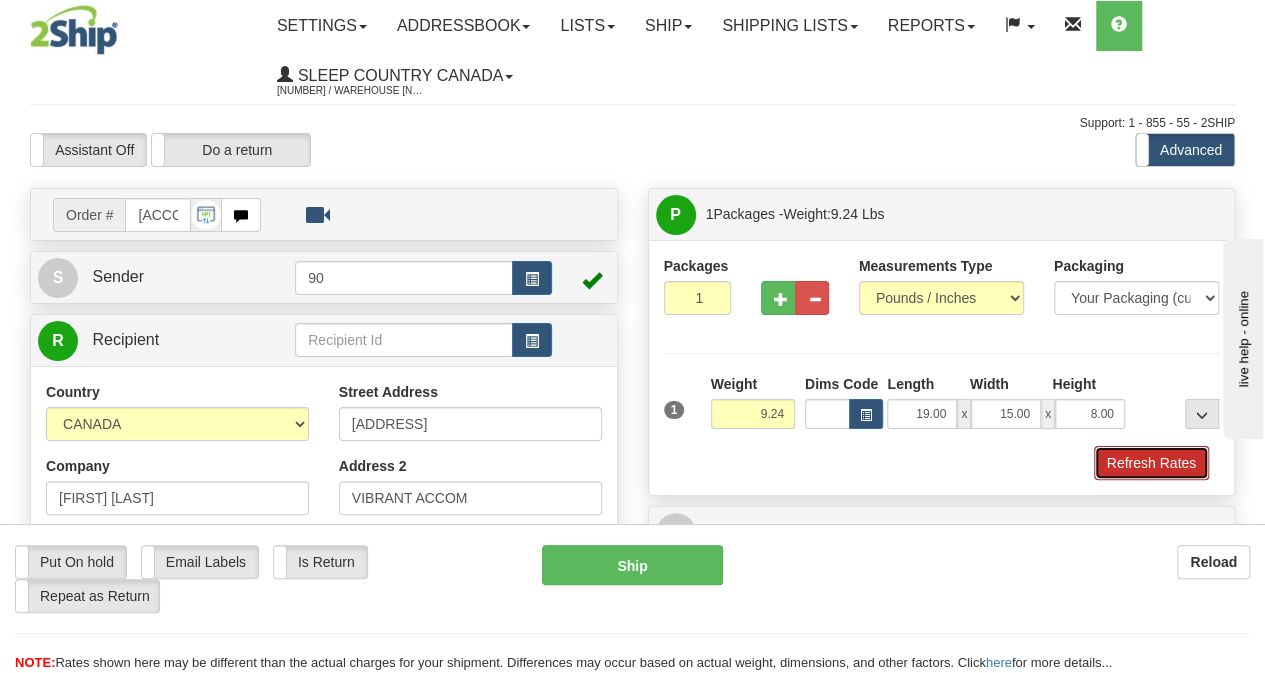 click on "Refresh Rates" at bounding box center (1151, 463) 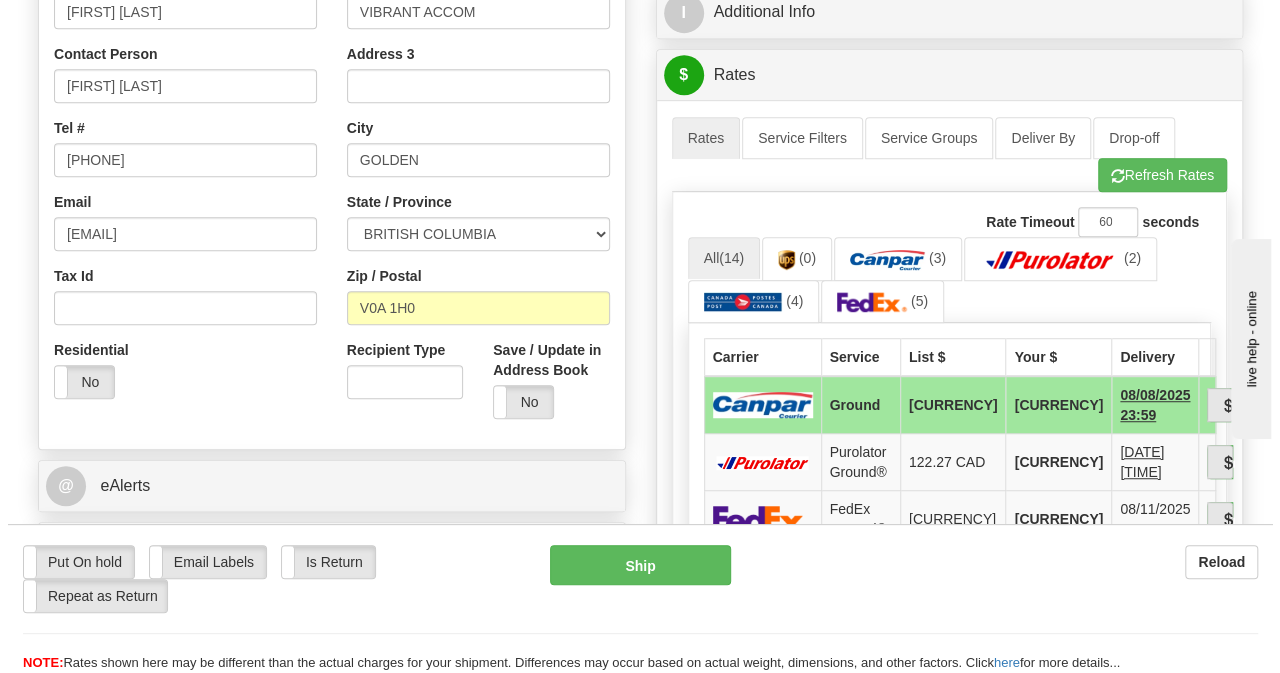 scroll, scrollTop: 500, scrollLeft: 0, axis: vertical 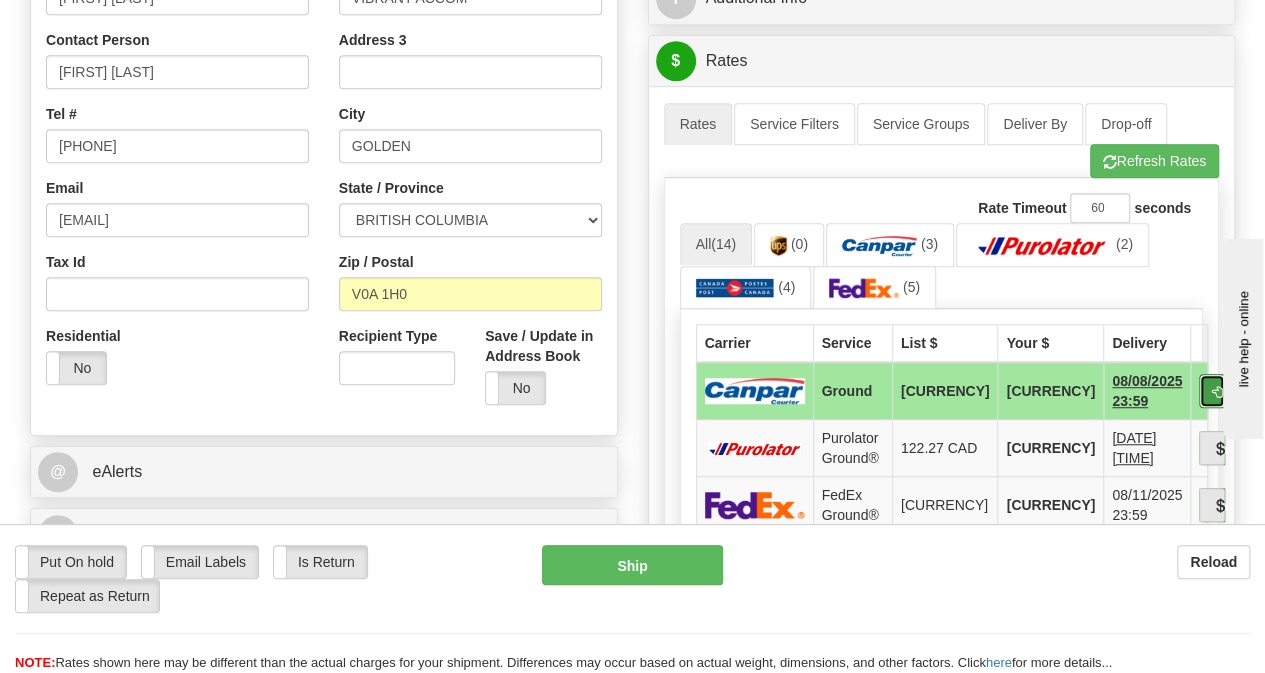 click at bounding box center [1219, 392] 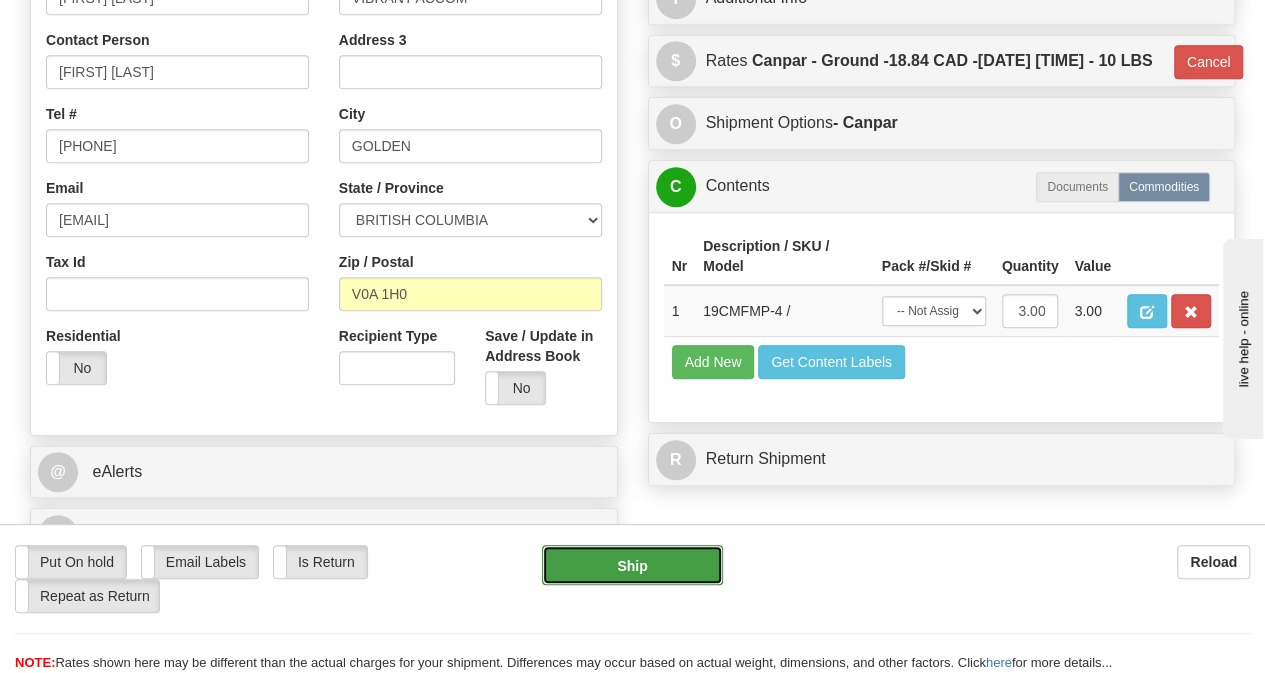 click on "Ship" at bounding box center [632, 565] 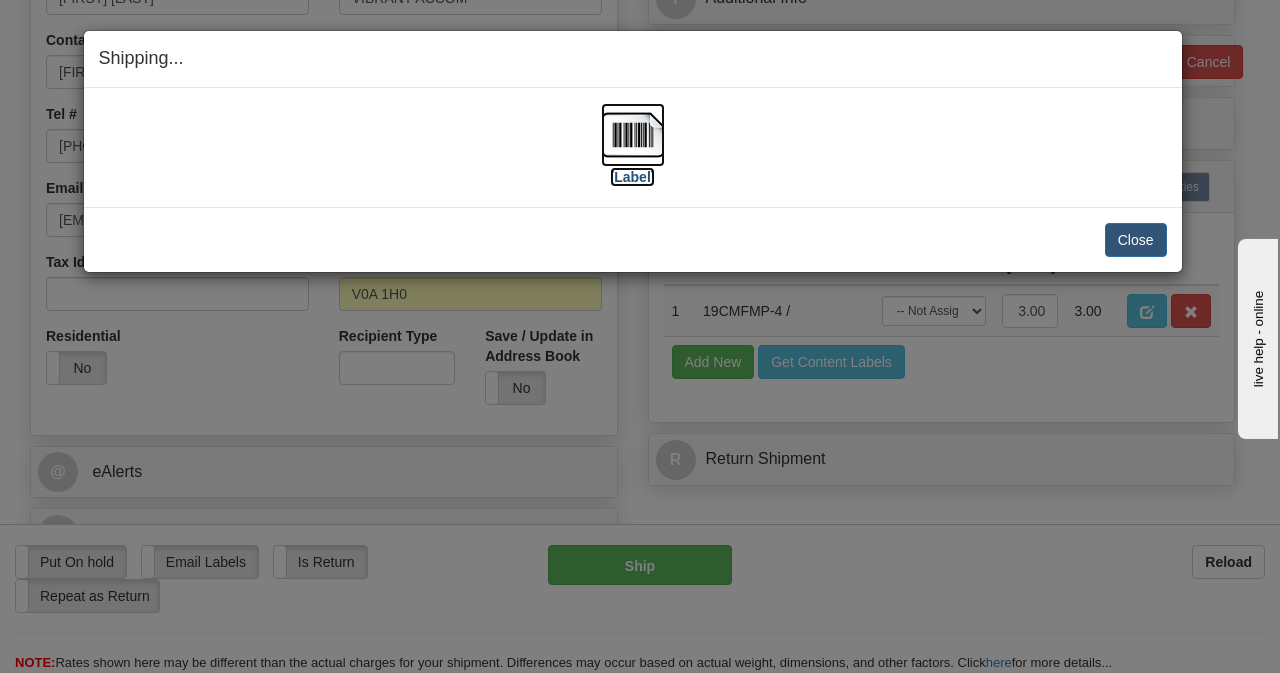 click at bounding box center (633, 135) 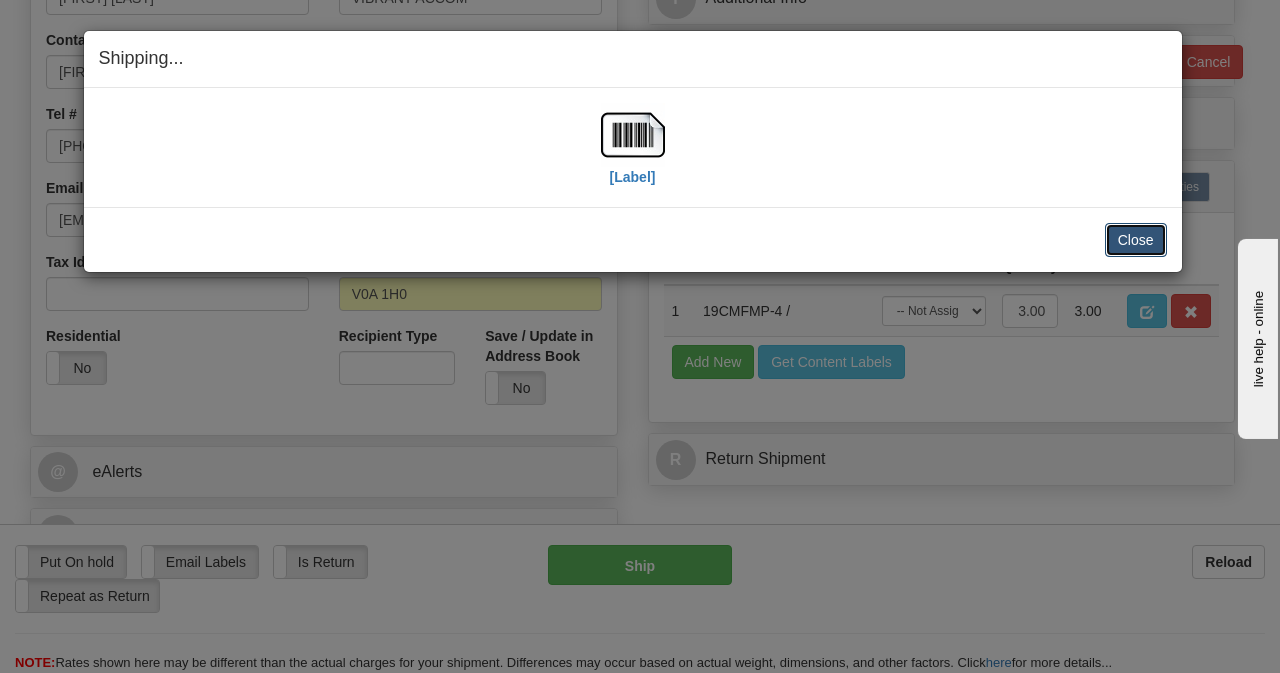 click on "Close" at bounding box center (1136, 240) 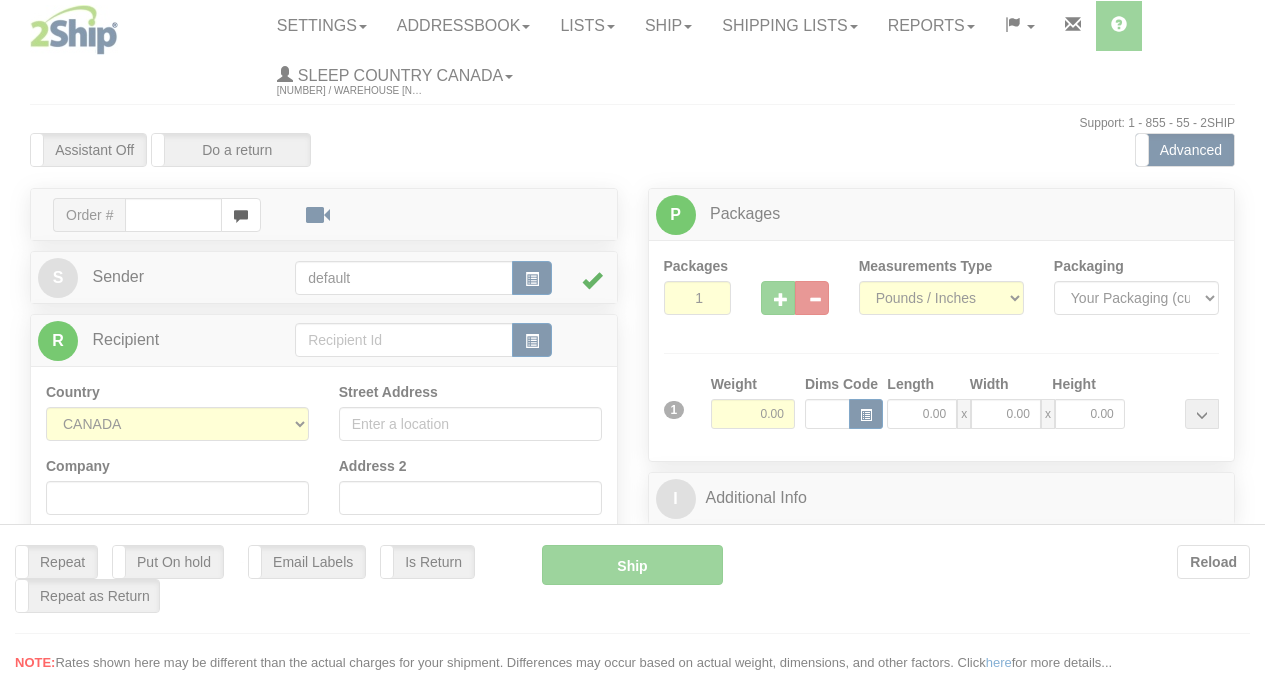 scroll, scrollTop: 0, scrollLeft: 0, axis: both 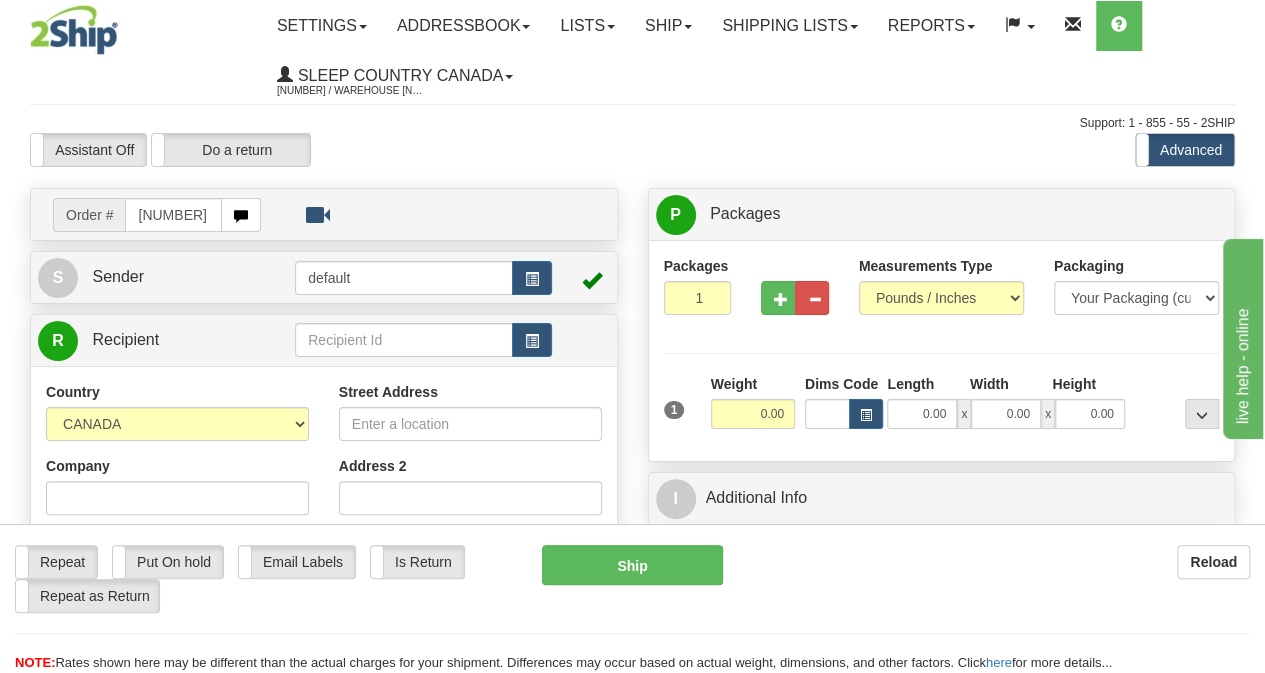 type on "[NUMBER]" 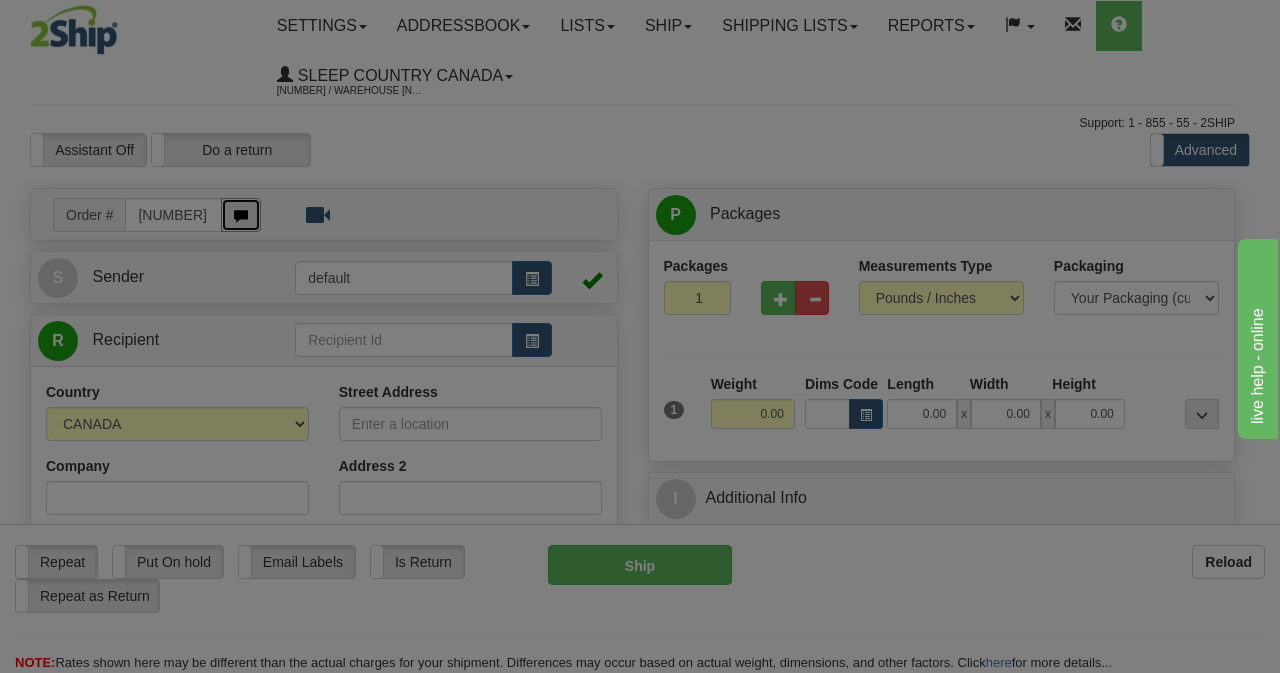 type 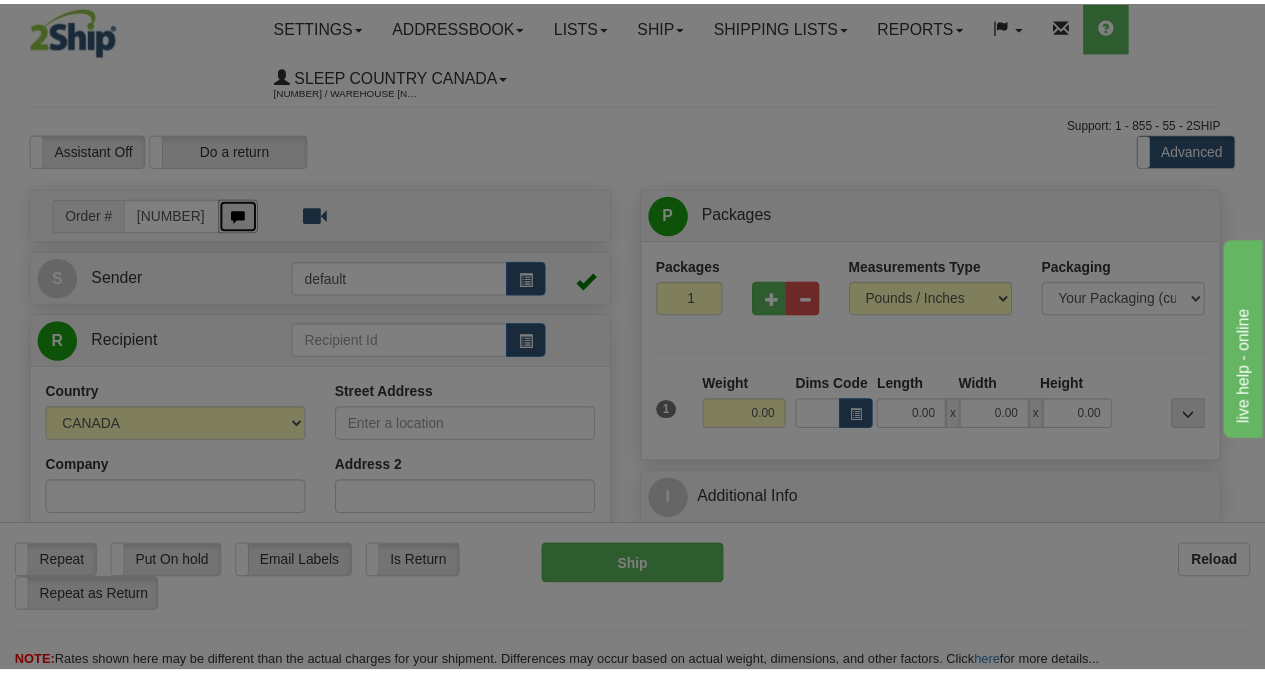 scroll, scrollTop: 0, scrollLeft: 0, axis: both 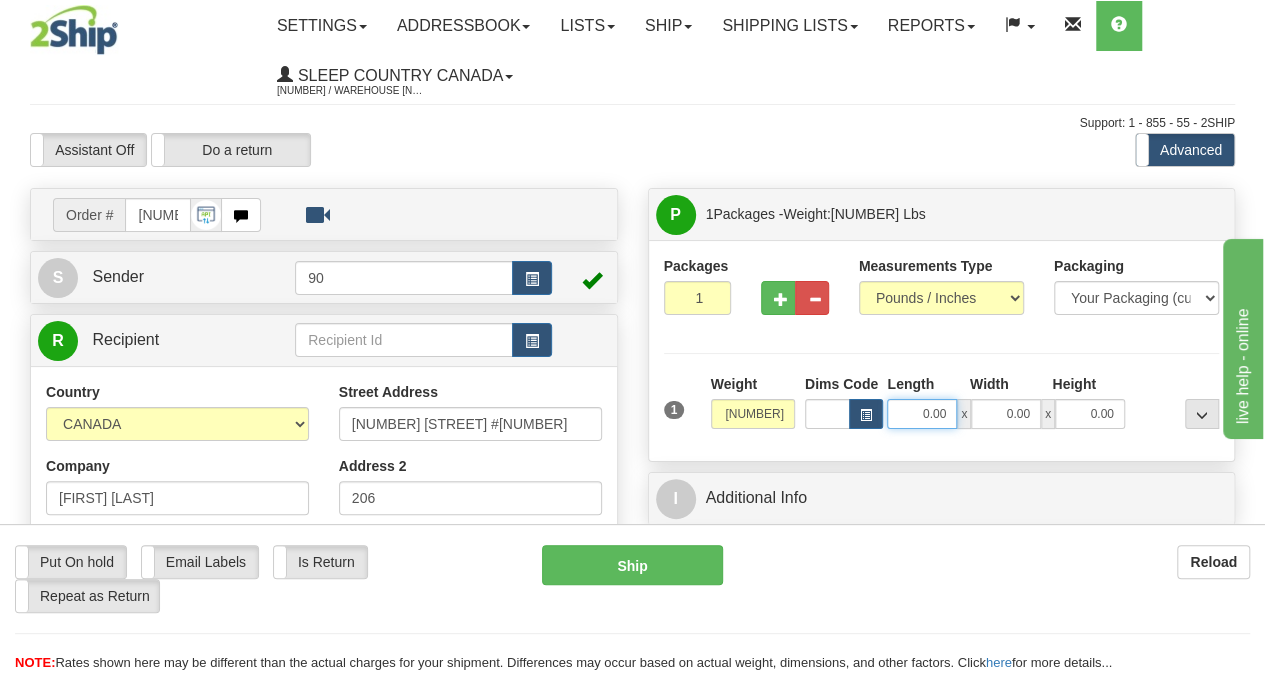 drag, startPoint x: 917, startPoint y: 418, endPoint x: 970, endPoint y: 417, distance: 53.009434 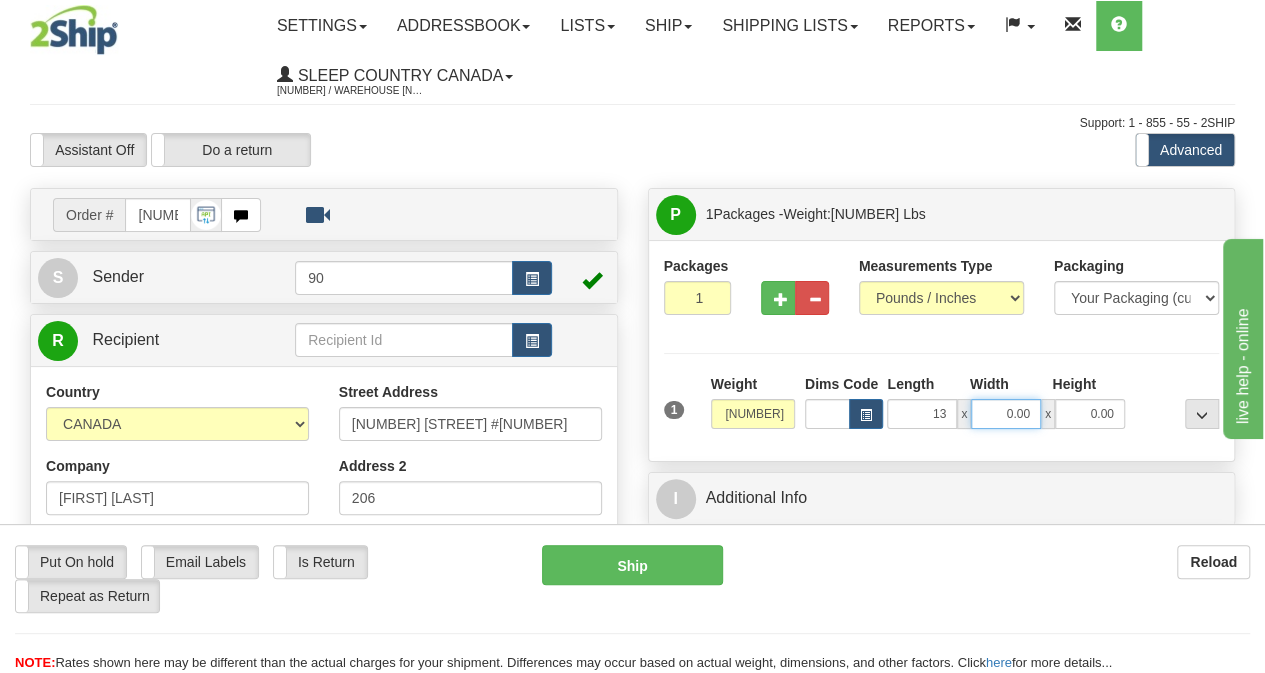 type on "13.00" 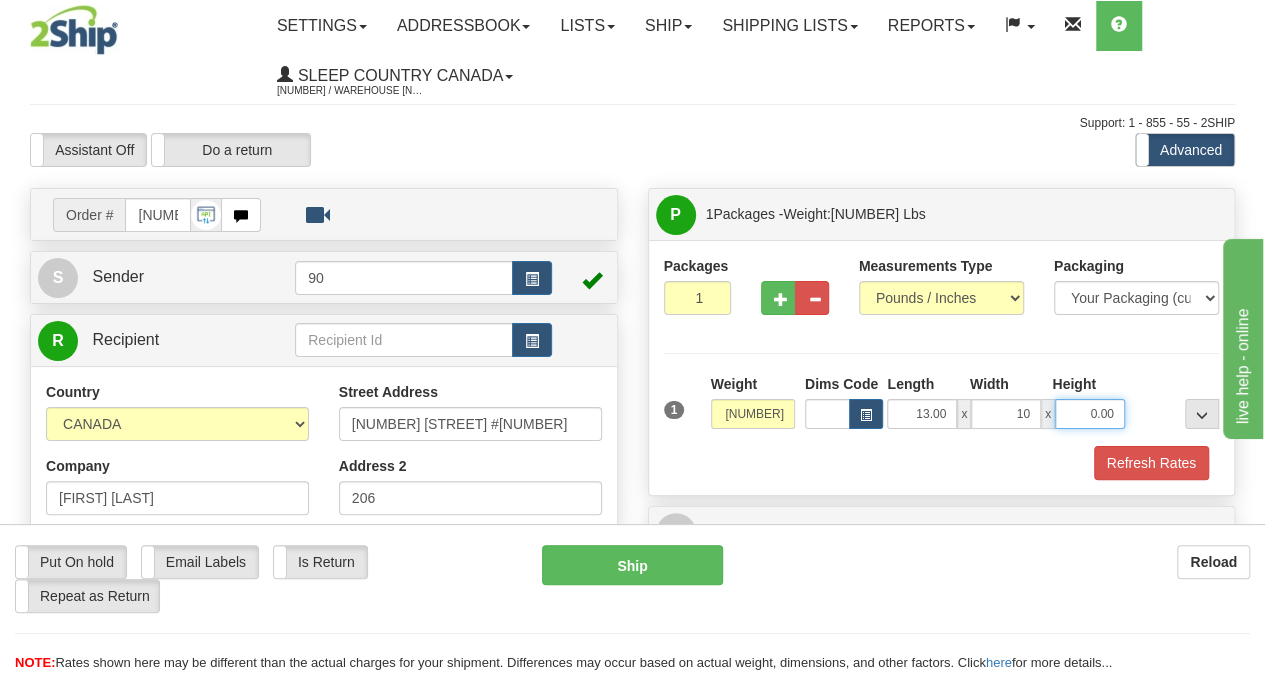 type on "10.00" 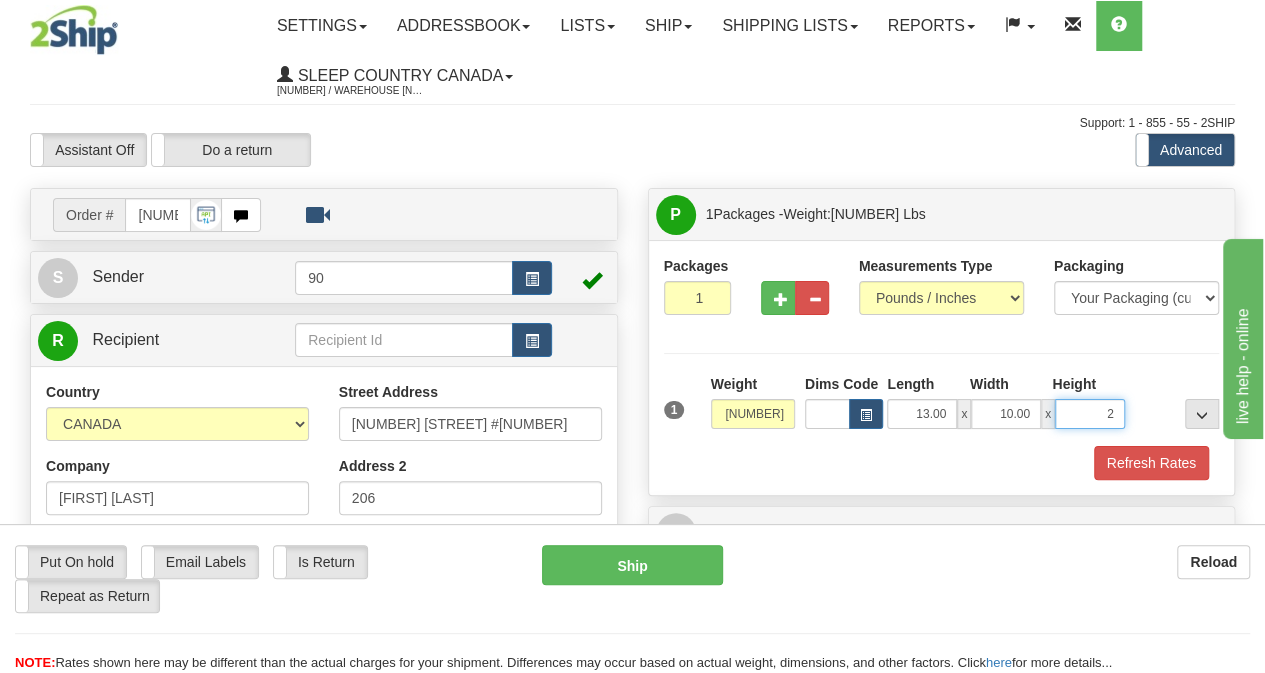 type on "2.00" 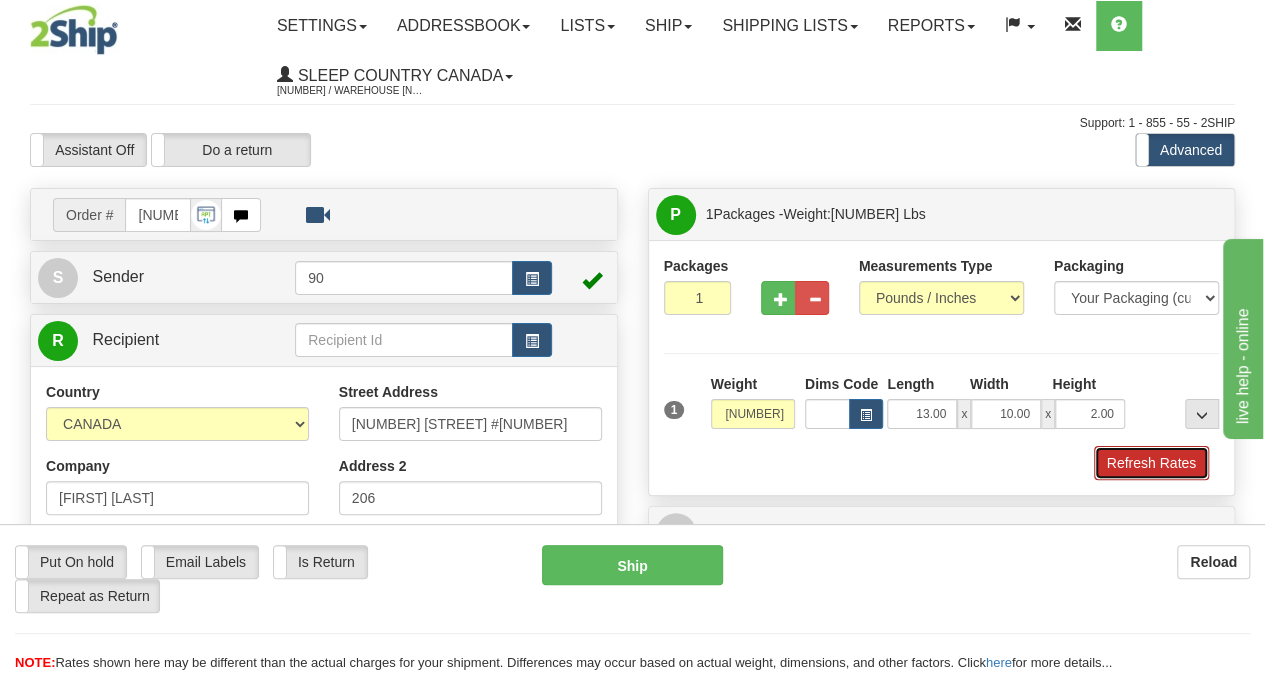 click on "Refresh Rates" at bounding box center (1151, 463) 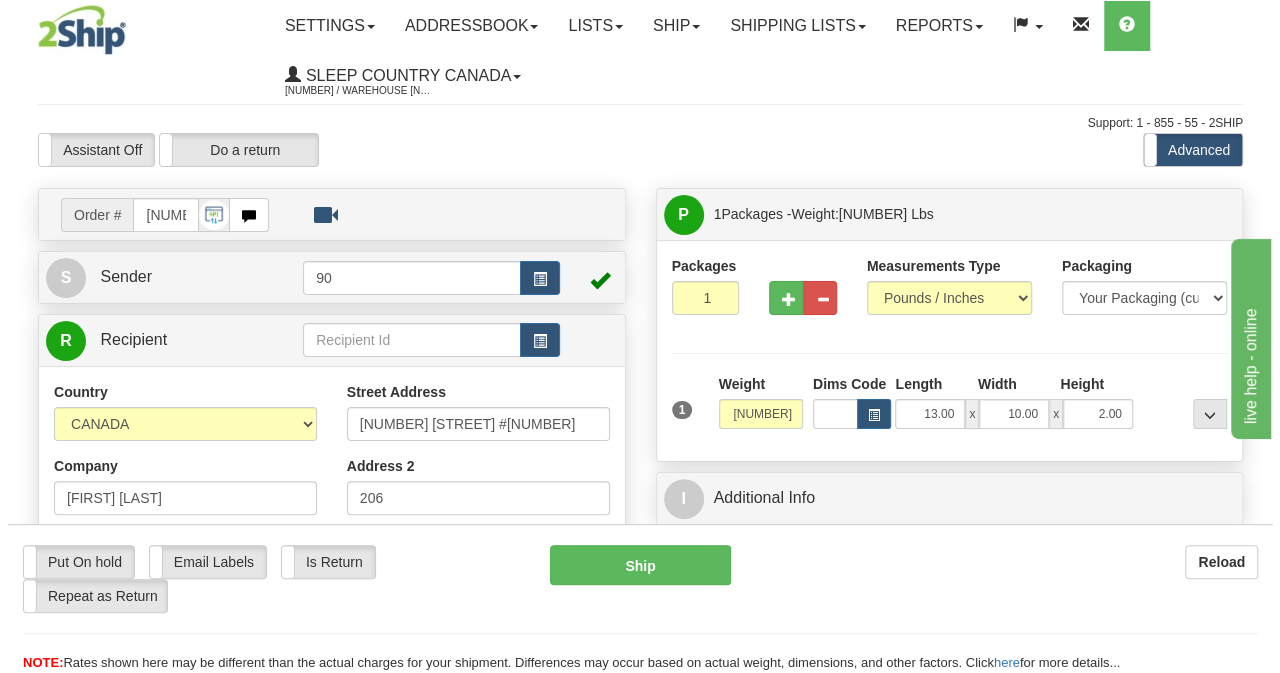 scroll, scrollTop: 500, scrollLeft: 0, axis: vertical 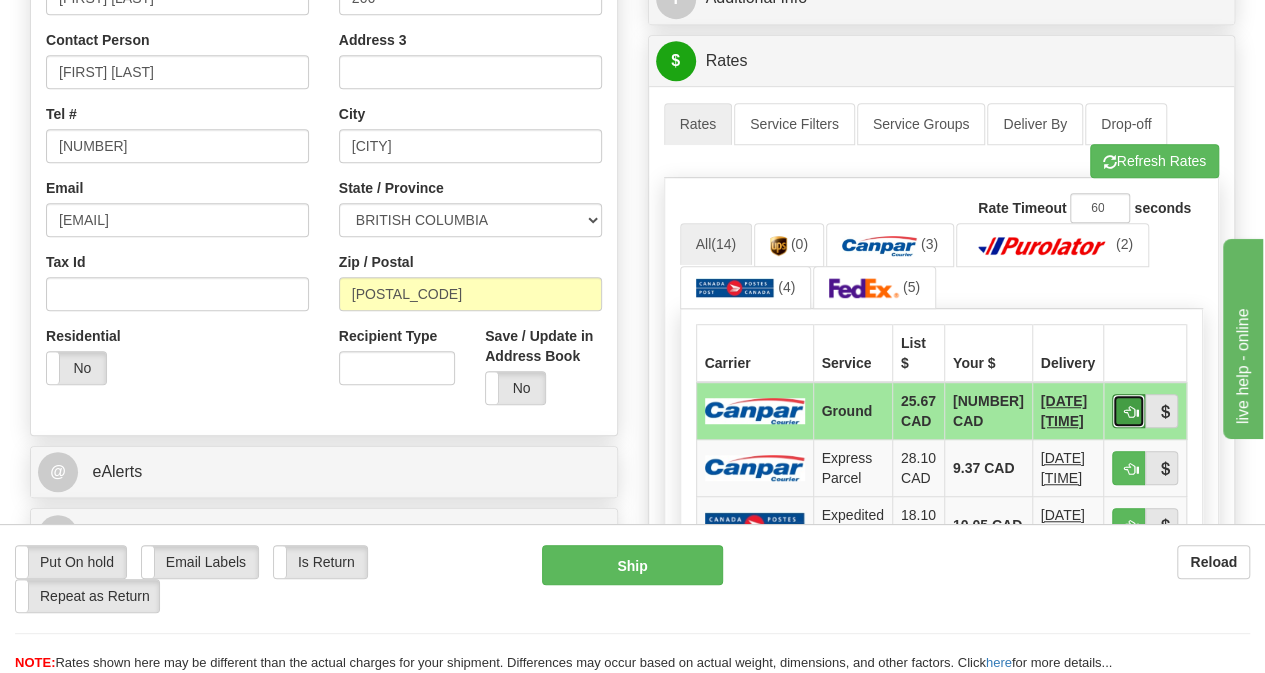 click at bounding box center (1128, 411) 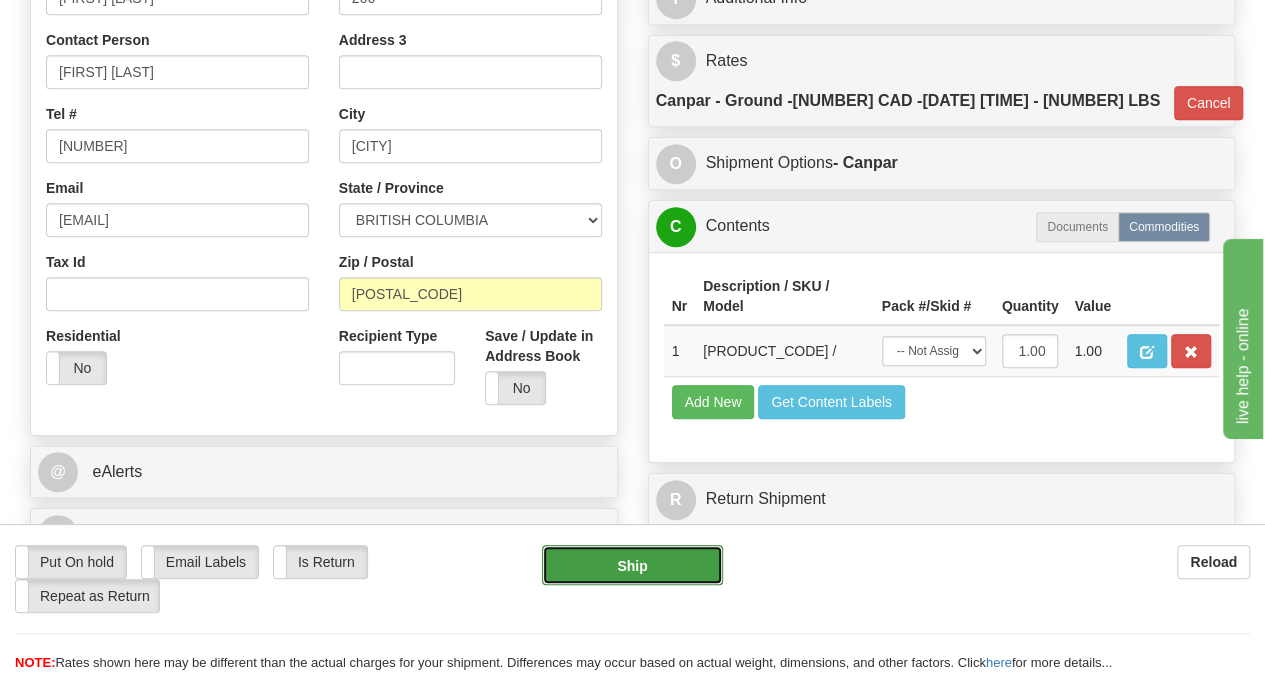 click on "Ship" at bounding box center [632, 565] 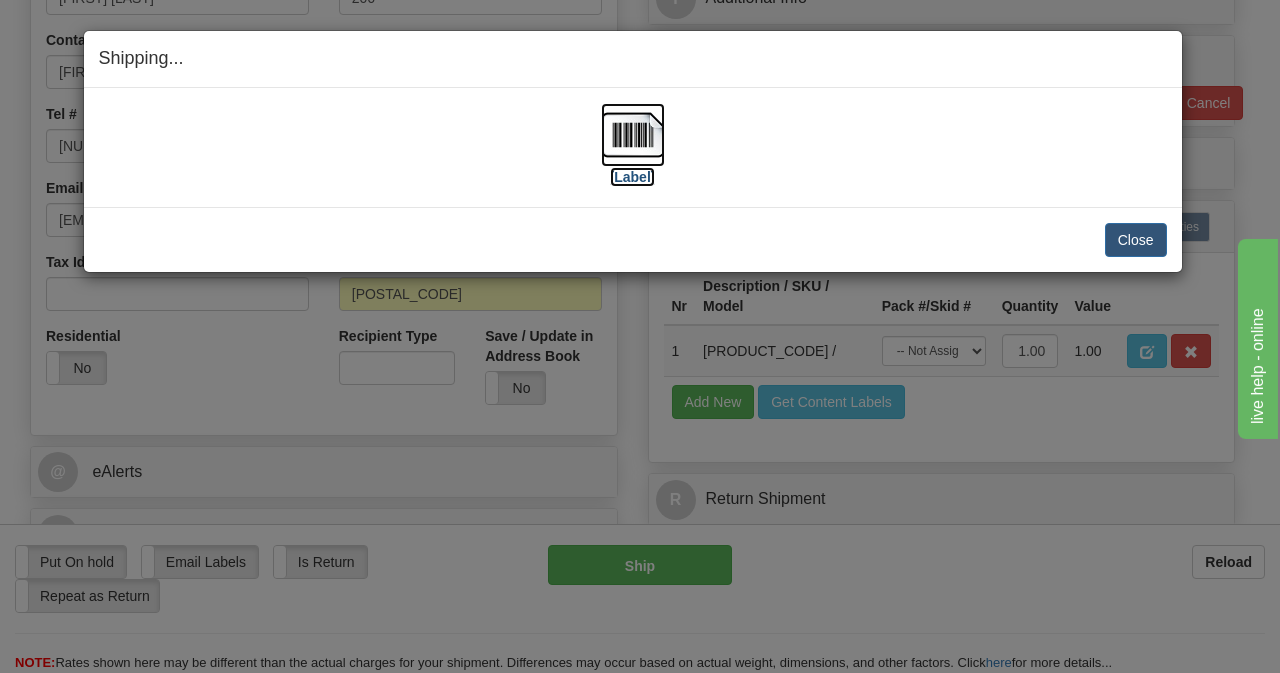 click at bounding box center (633, 135) 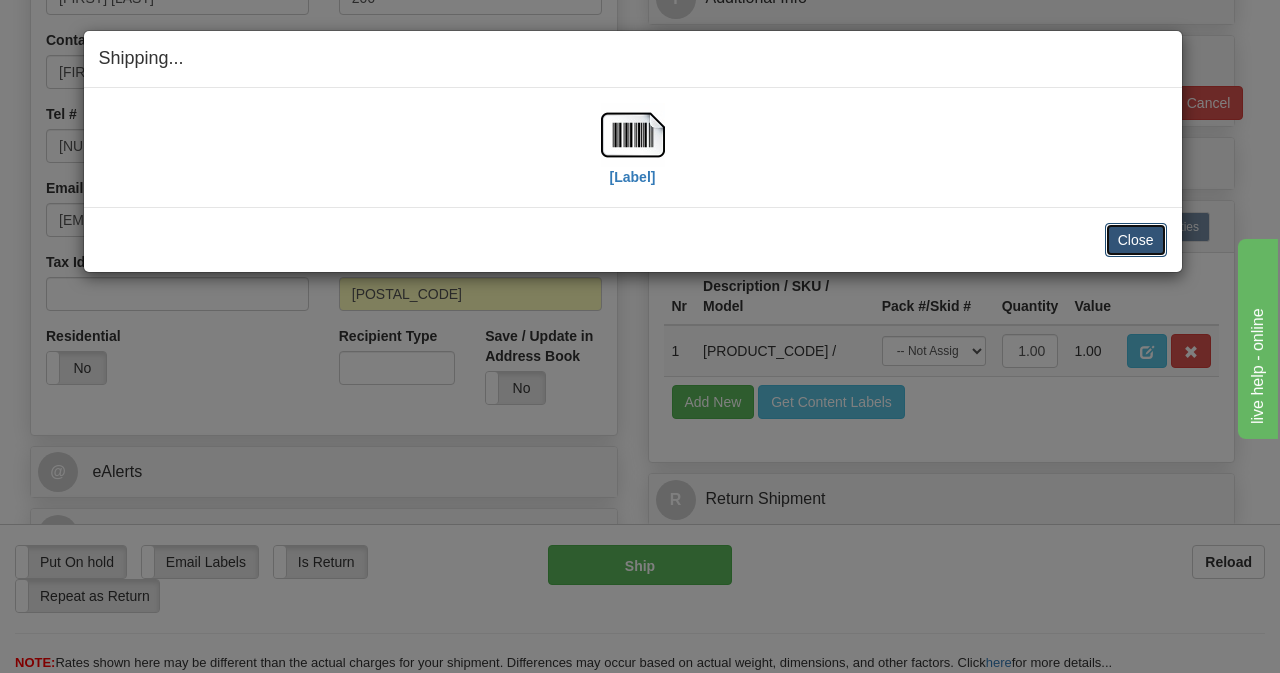 click on "Close" at bounding box center (1136, 240) 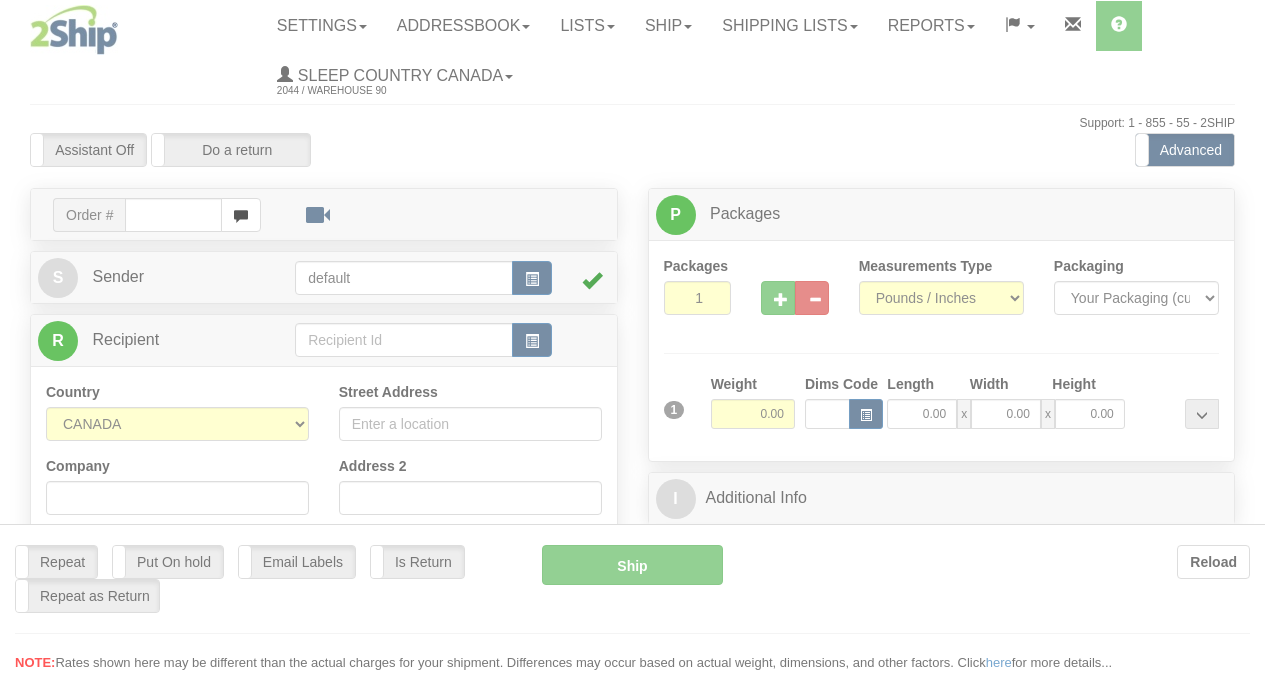 scroll, scrollTop: 0, scrollLeft: 0, axis: both 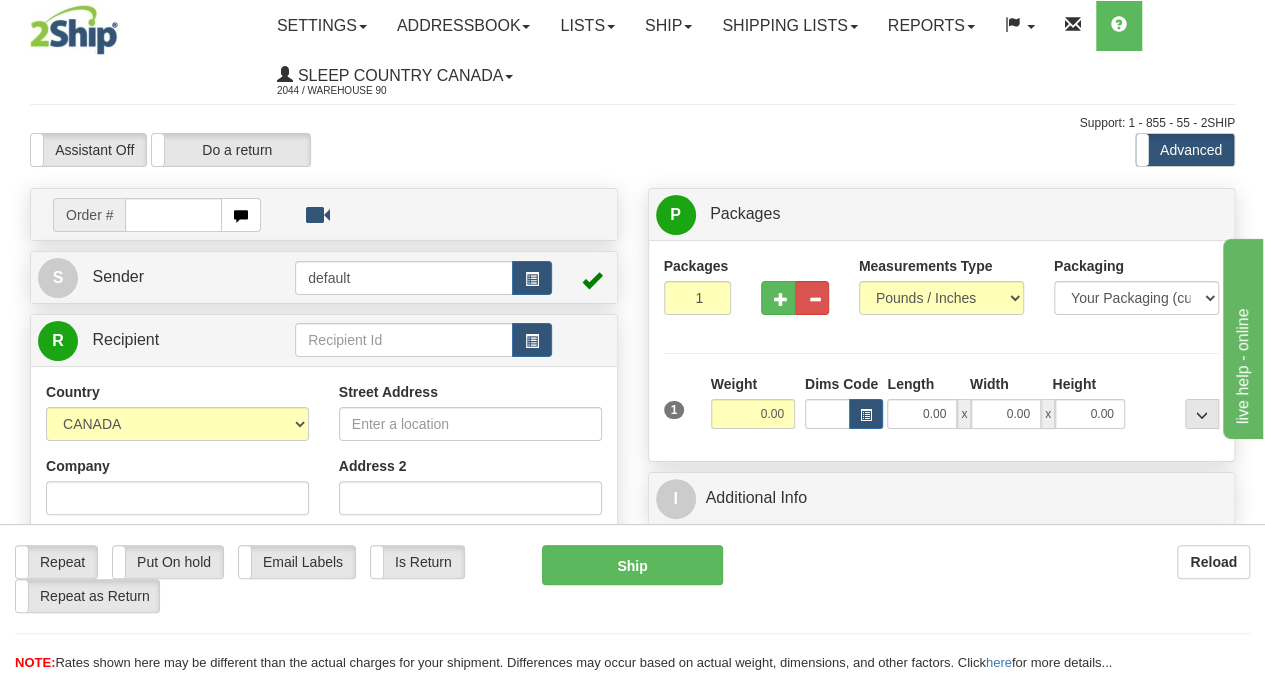 click at bounding box center (173, 215) 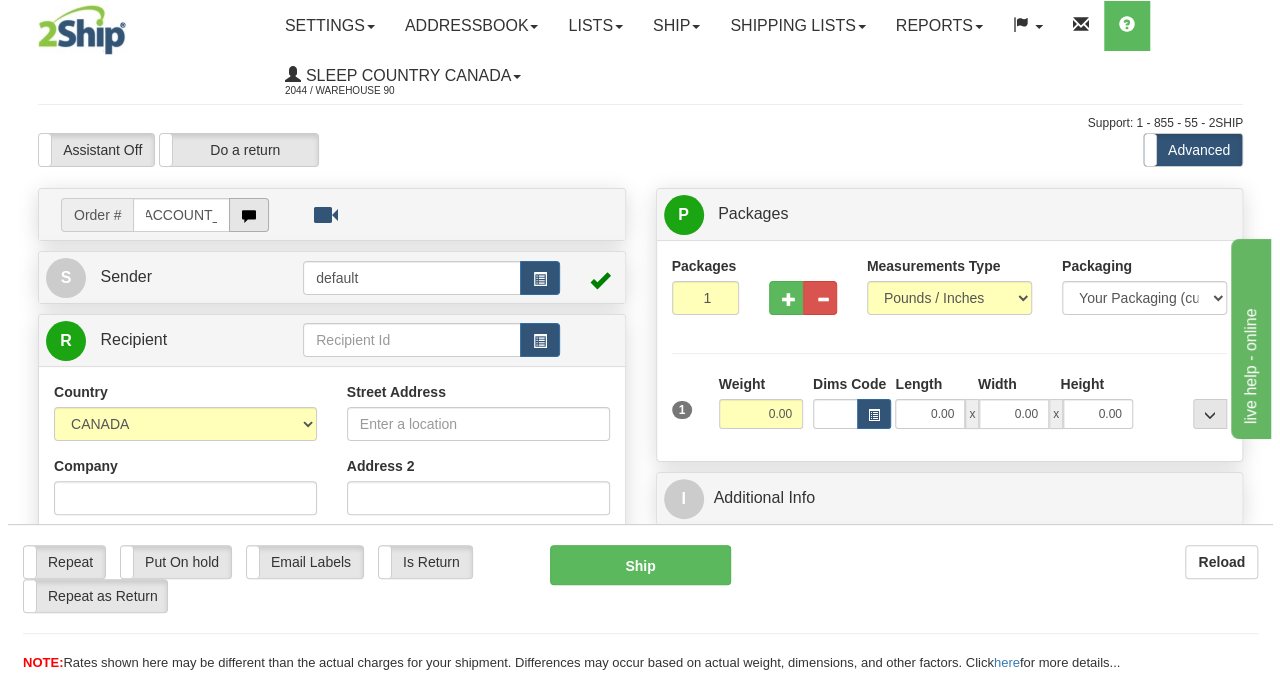 scroll, scrollTop: 0, scrollLeft: 15, axis: horizontal 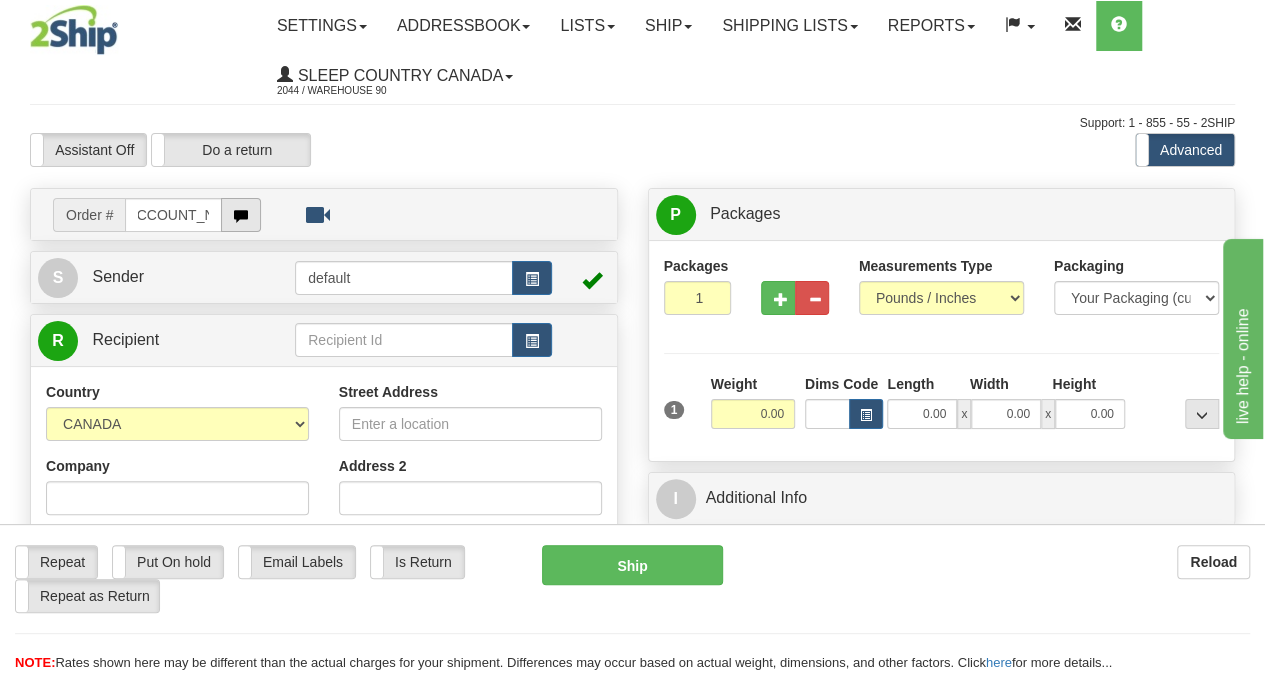 type on "9000H963236" 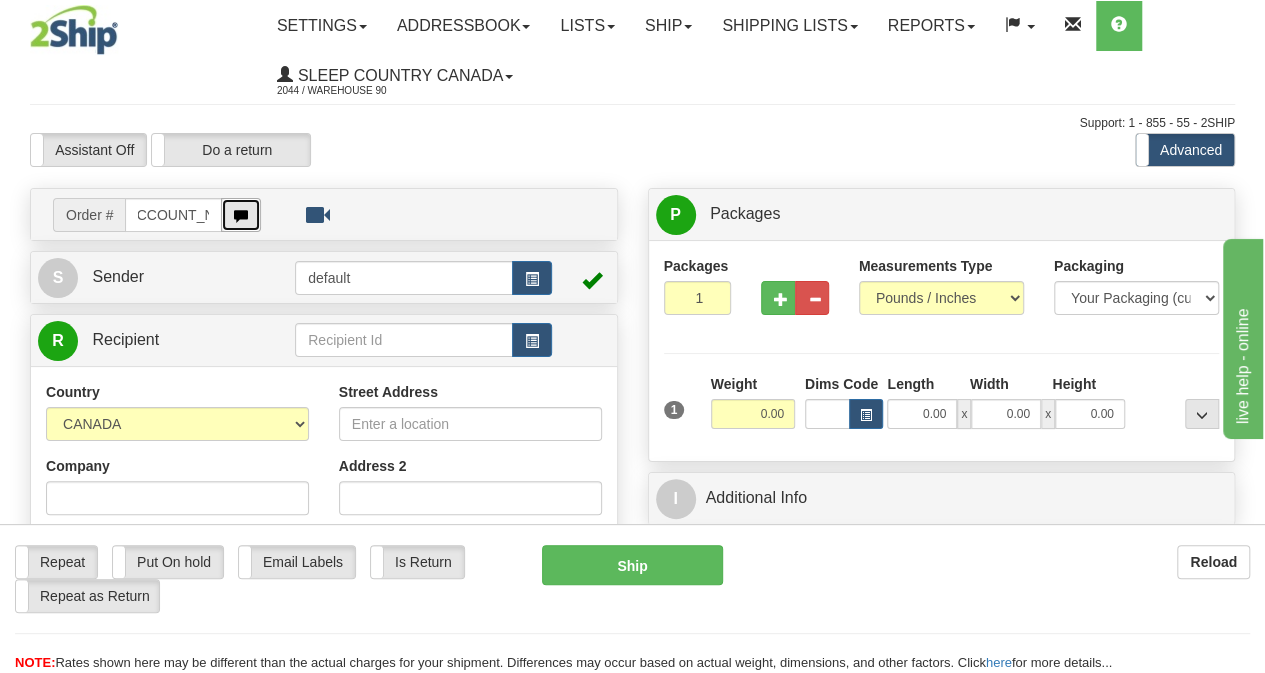 type 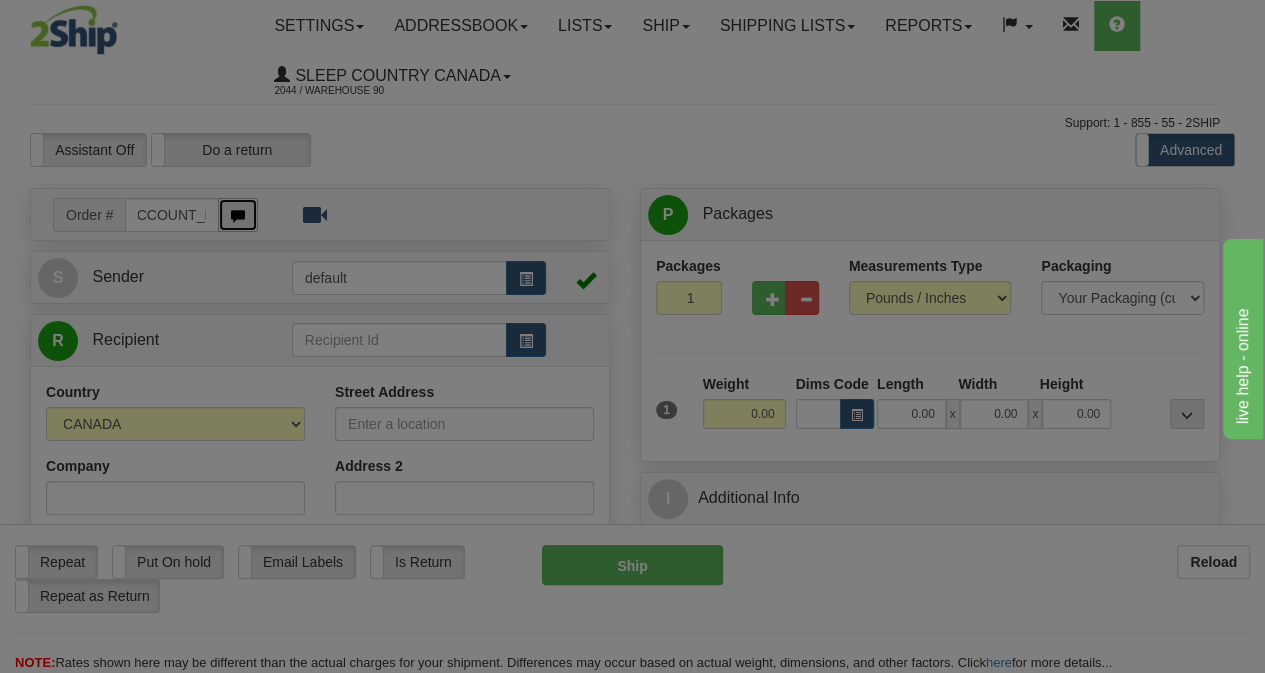 scroll, scrollTop: 0, scrollLeft: 0, axis: both 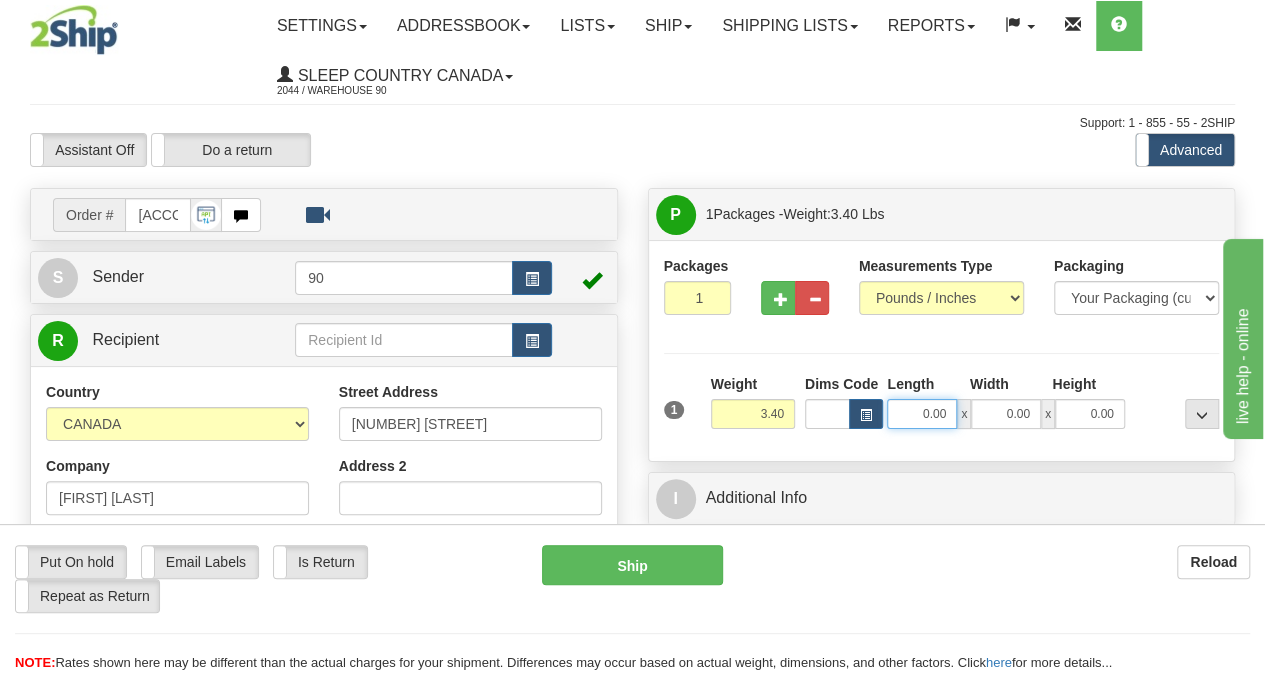 drag, startPoint x: 918, startPoint y: 419, endPoint x: 976, endPoint y: 419, distance: 58 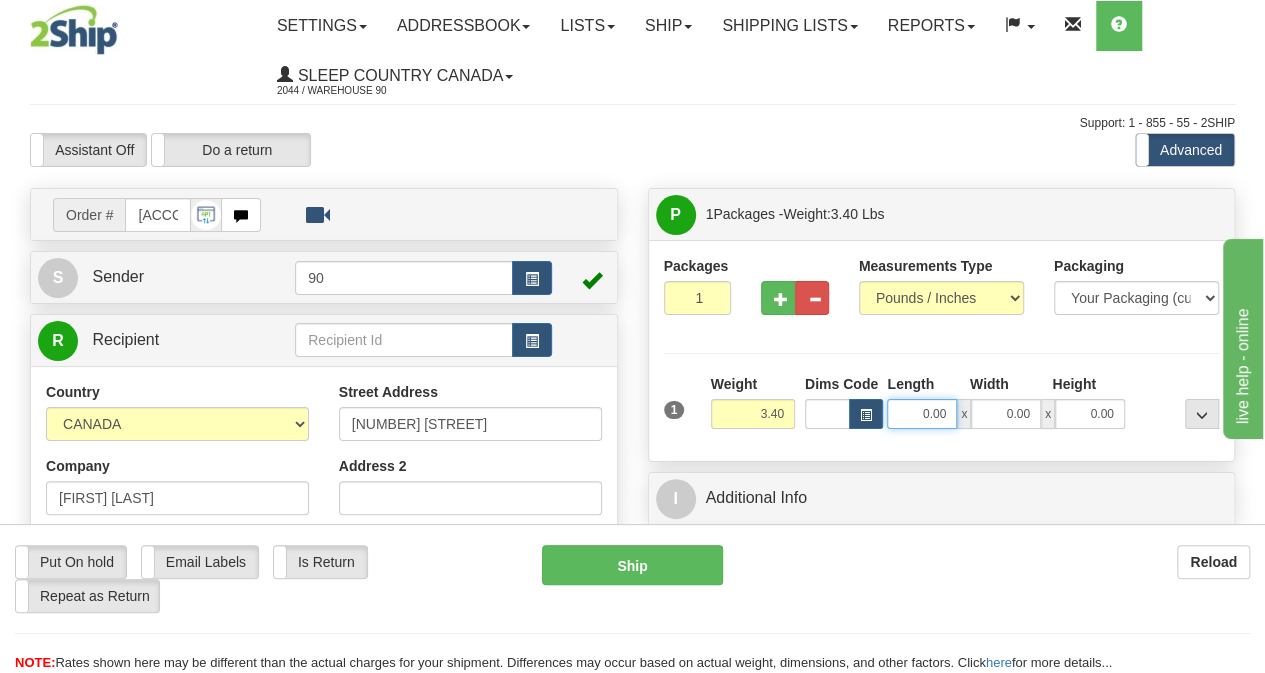 click on "0.00
x
0.00
x
0.00" at bounding box center [1005, 414] 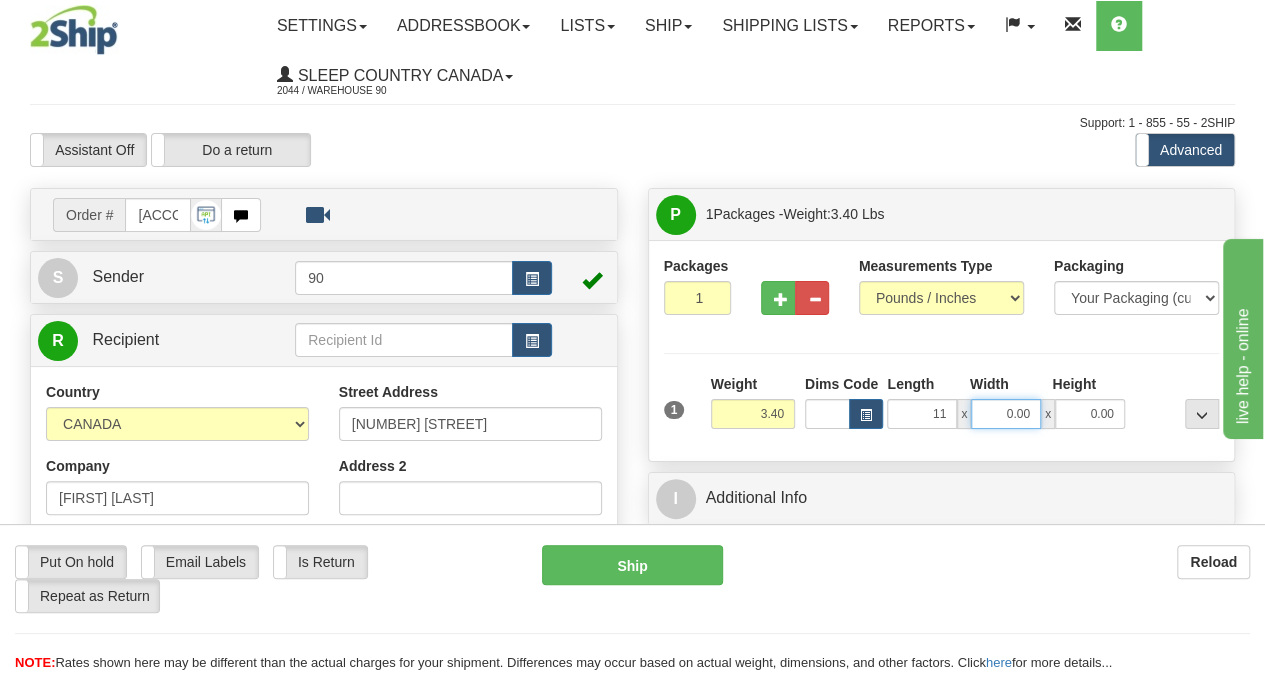 type on "11.00" 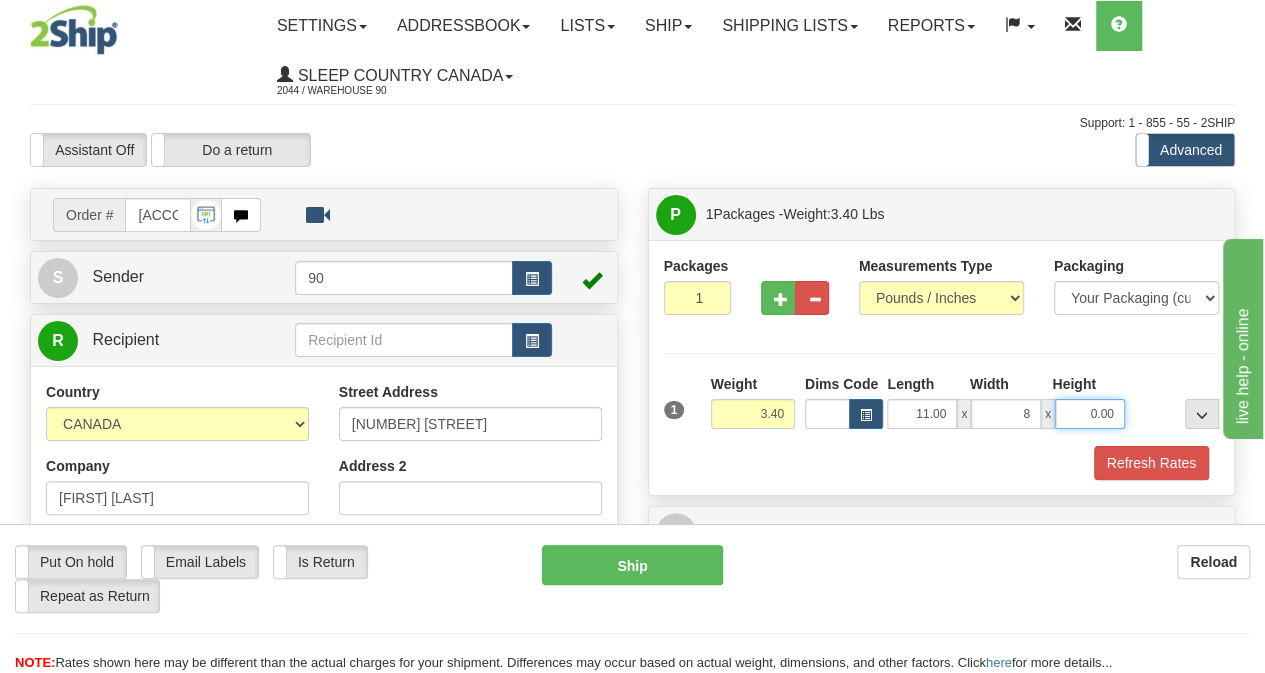 type on "8.00" 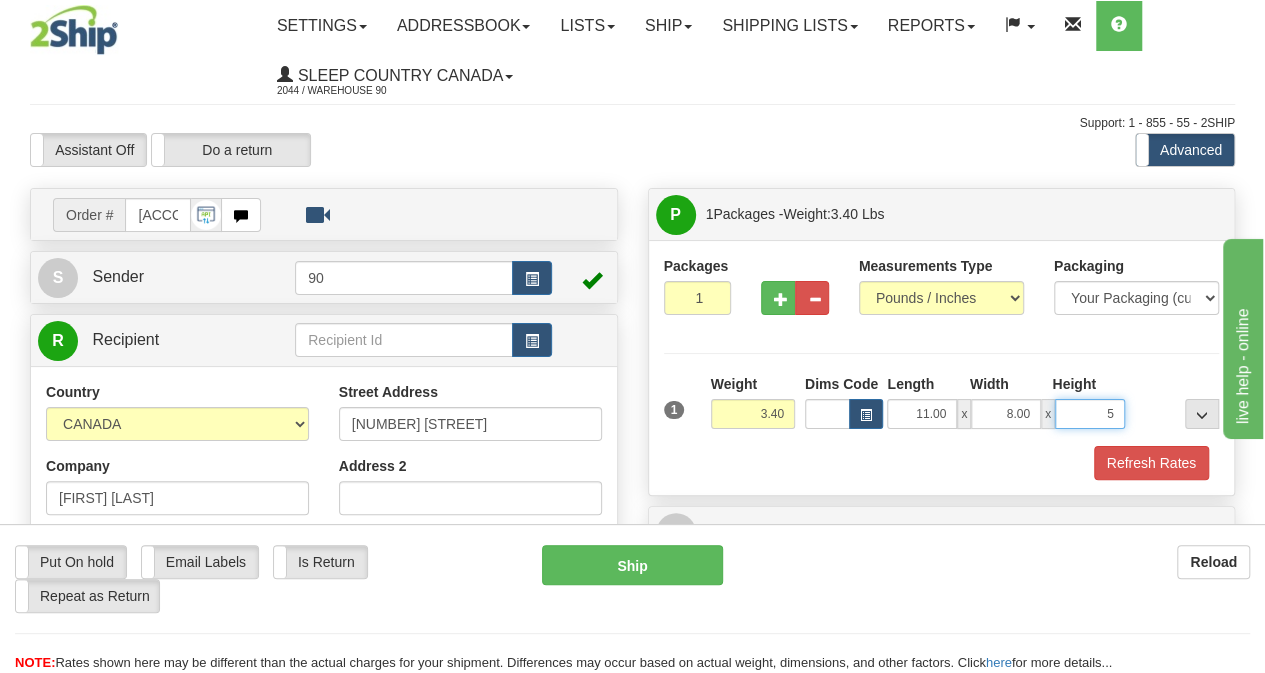 type on "5.00" 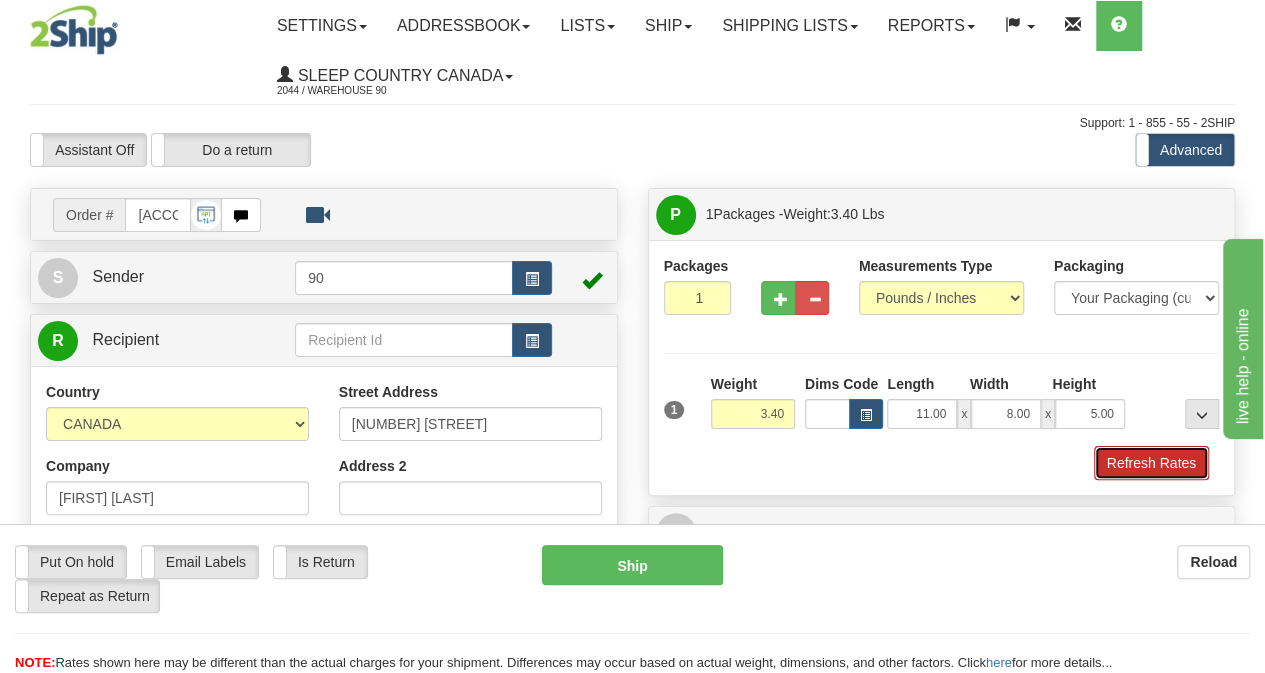 click on "Refresh Rates" at bounding box center (1151, 463) 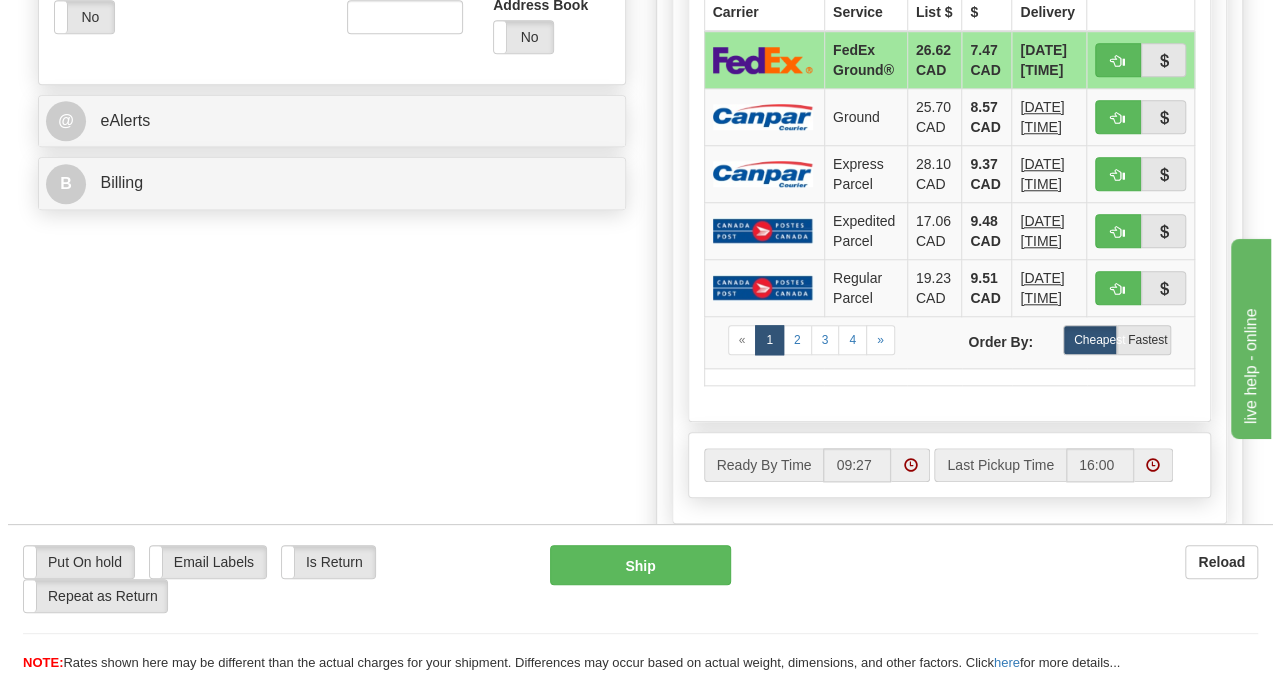 scroll, scrollTop: 1000, scrollLeft: 0, axis: vertical 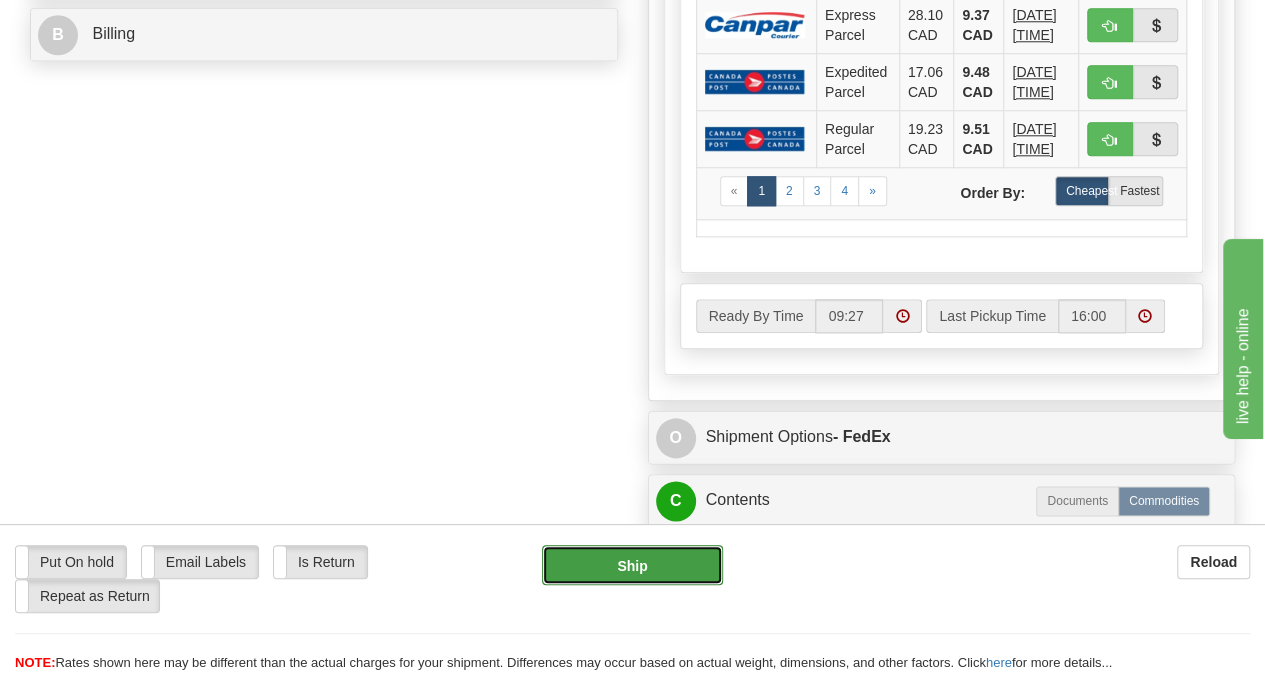 click on "Ship" at bounding box center (632, 565) 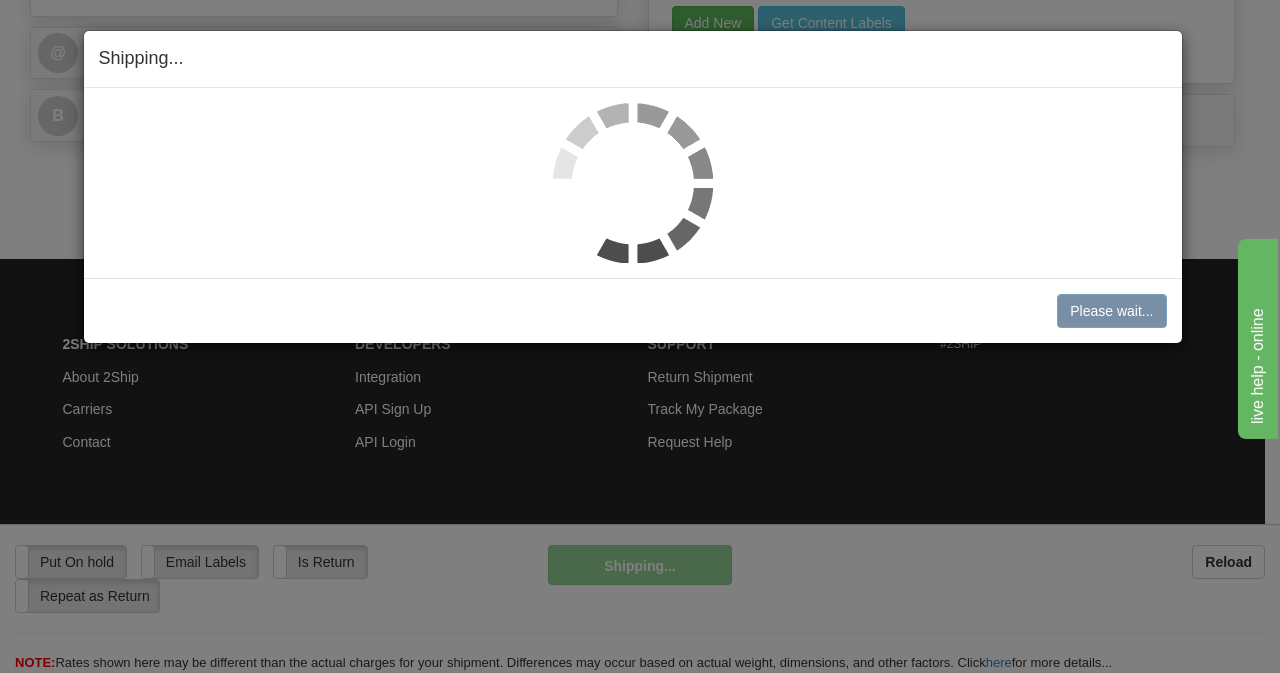 scroll, scrollTop: 970, scrollLeft: 0, axis: vertical 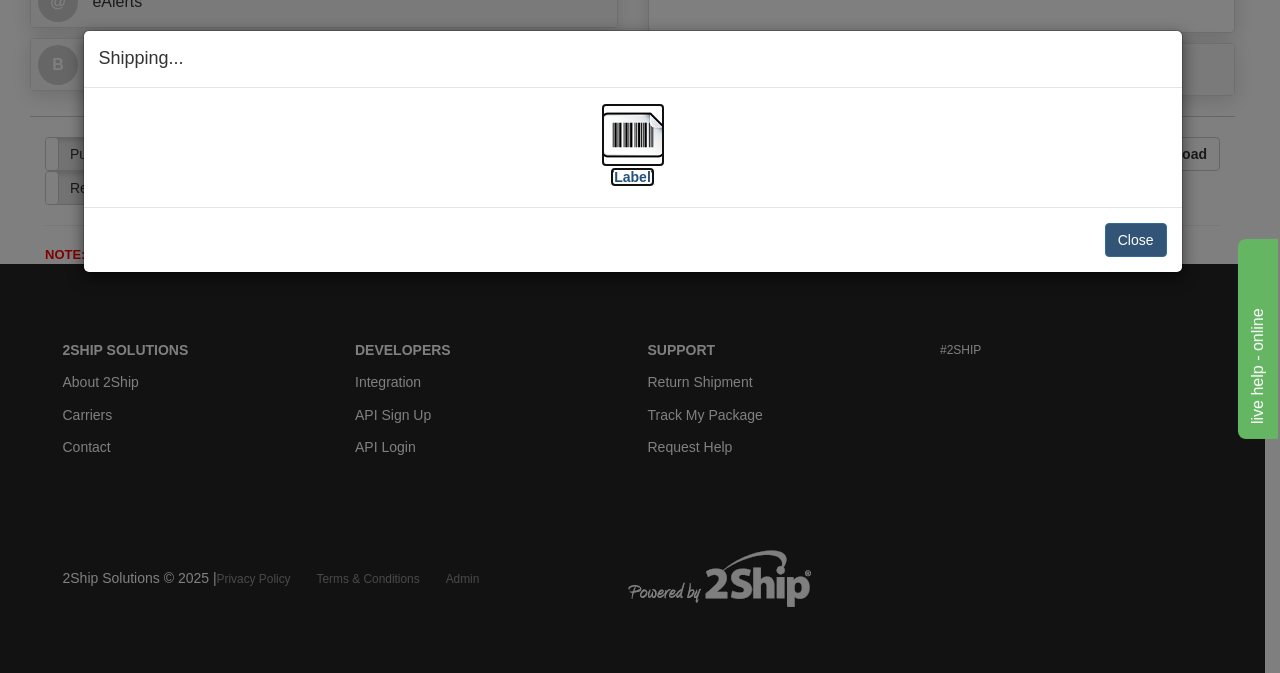 click at bounding box center (633, 135) 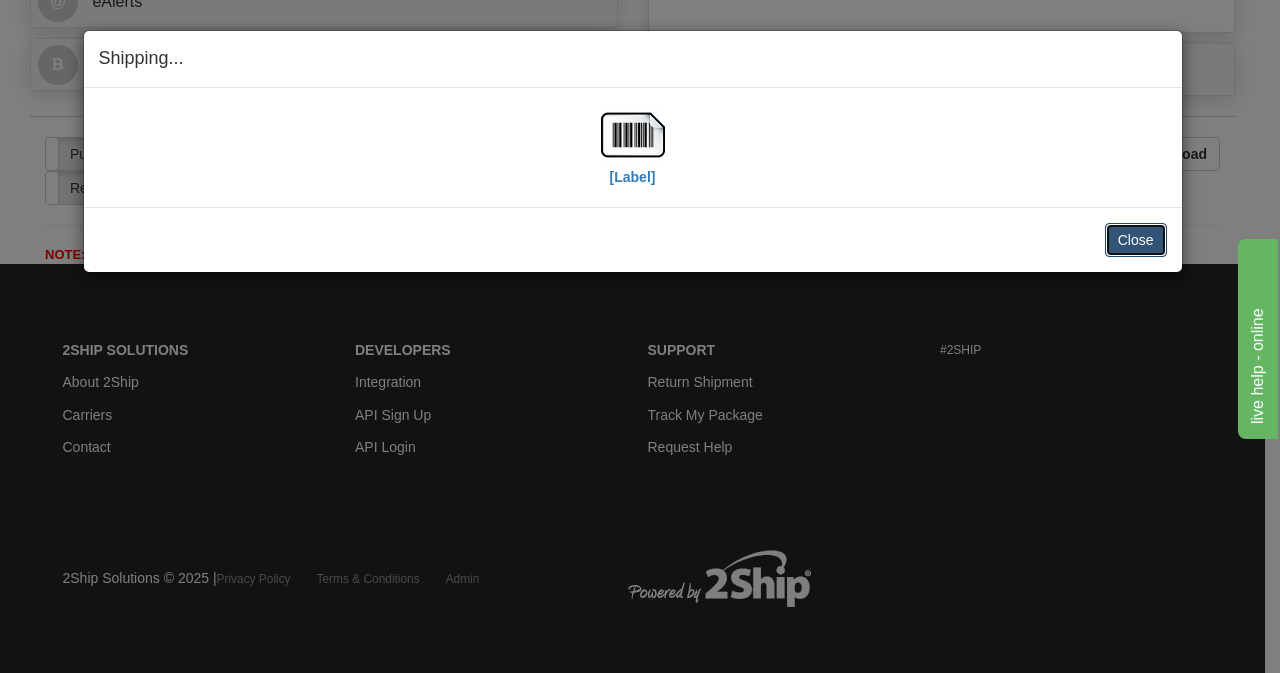 click on "Close" at bounding box center [1136, 240] 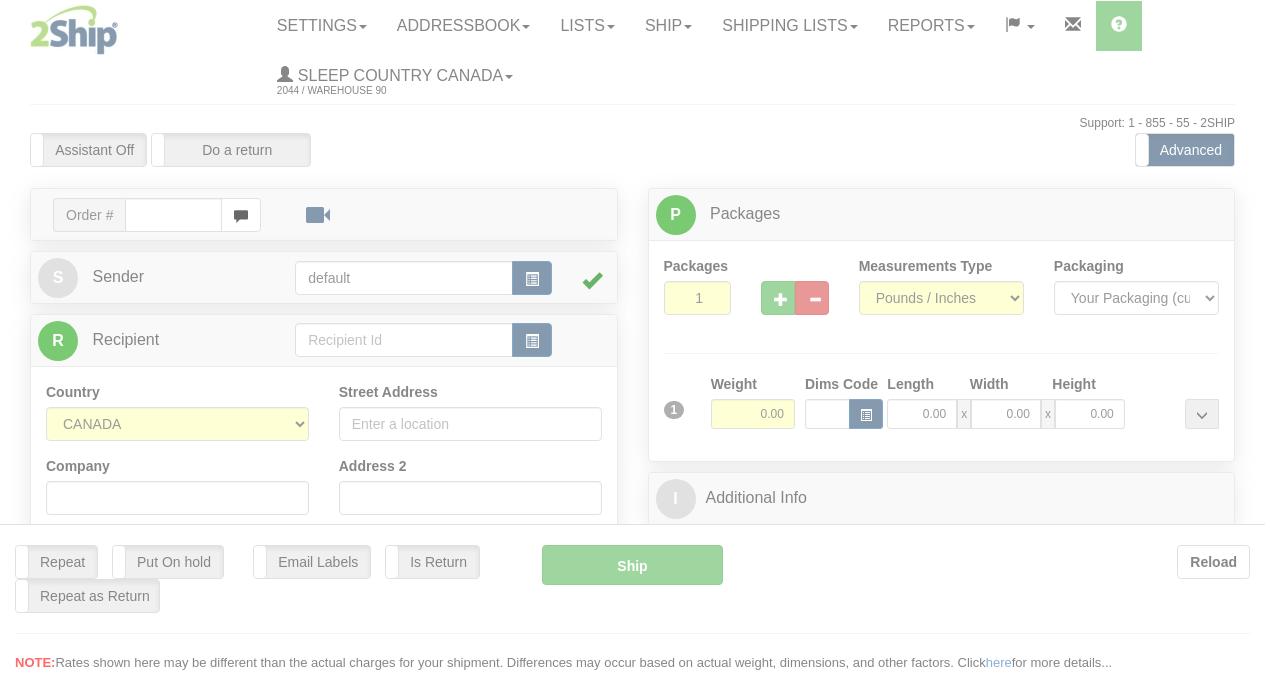 scroll, scrollTop: 0, scrollLeft: 0, axis: both 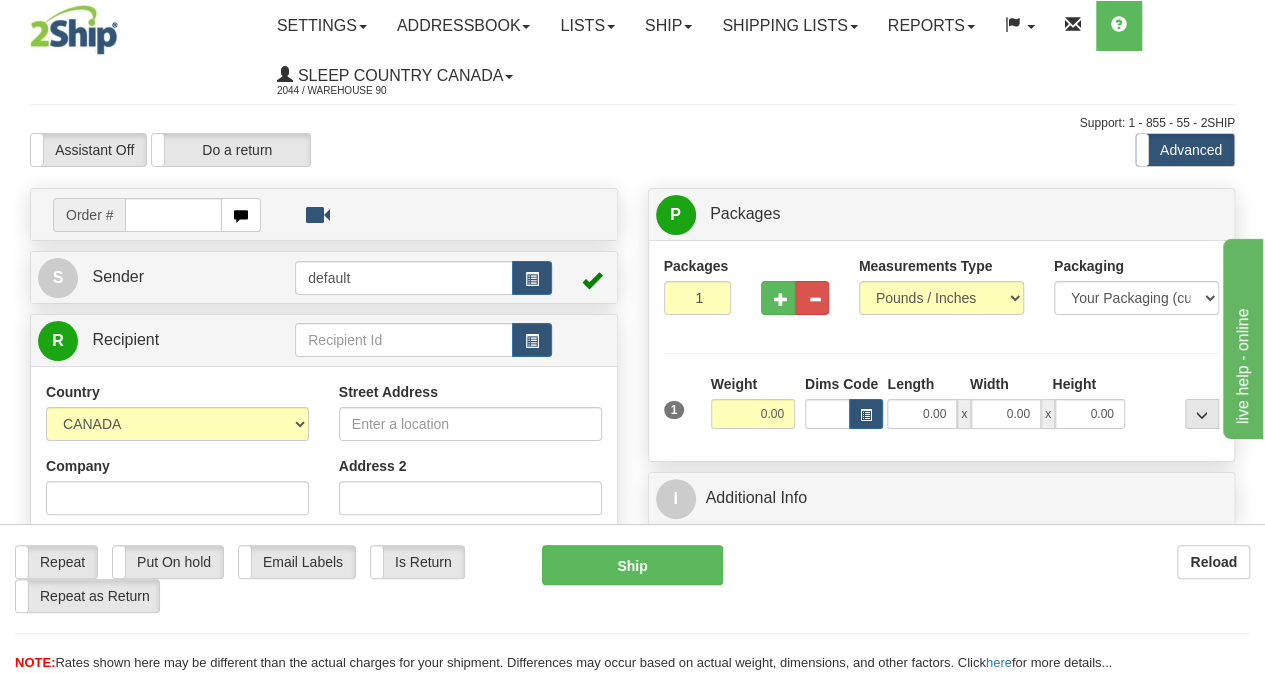 click at bounding box center [173, 215] 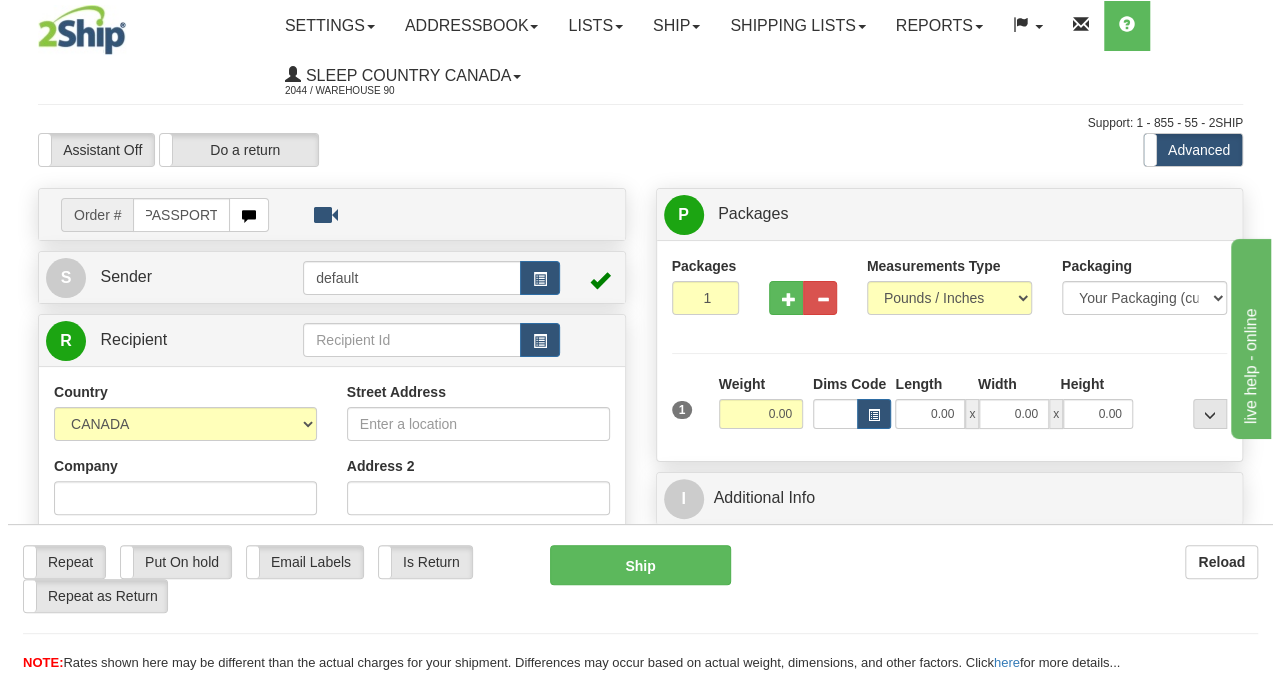 scroll, scrollTop: 0, scrollLeft: 15, axis: horizontal 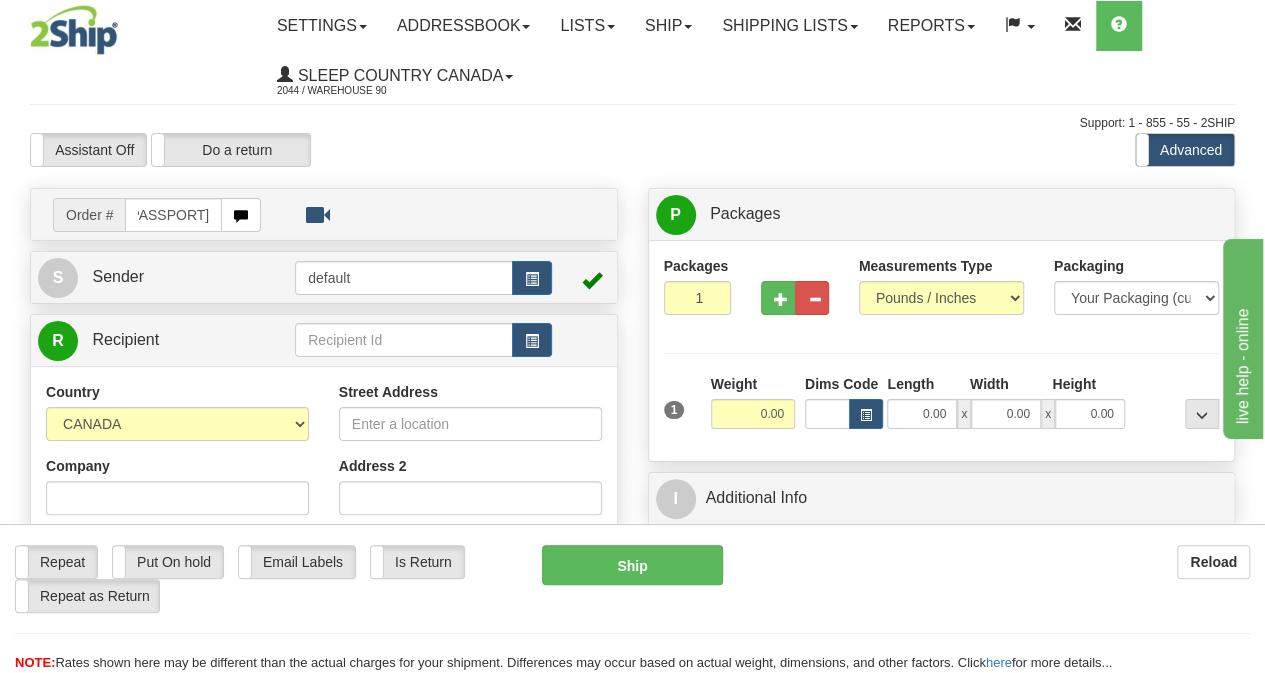 type on "[PASSPORT]" 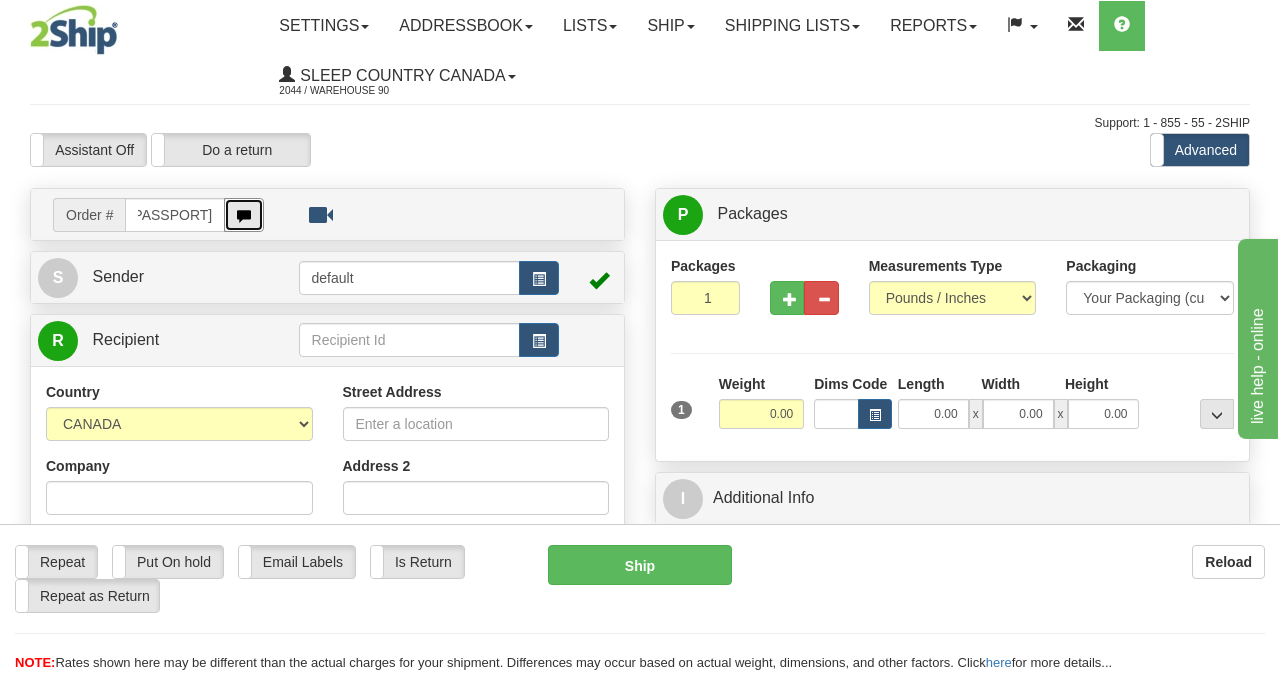 type 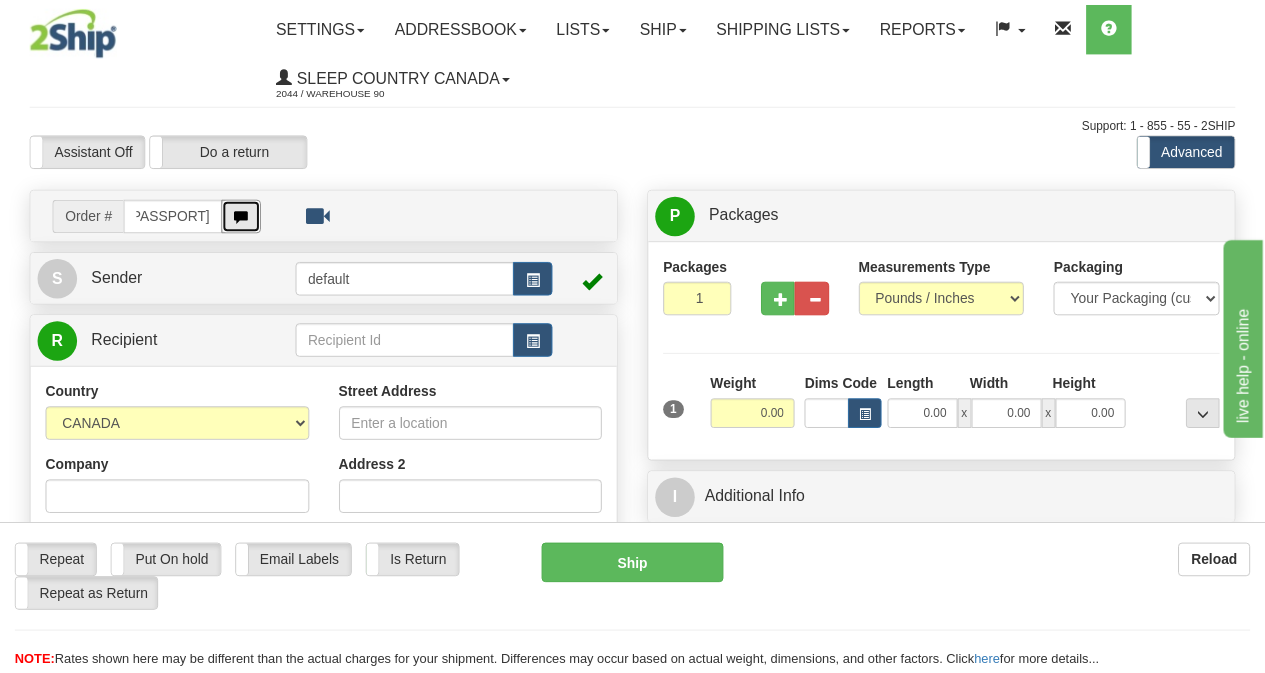 scroll, scrollTop: 0, scrollLeft: 0, axis: both 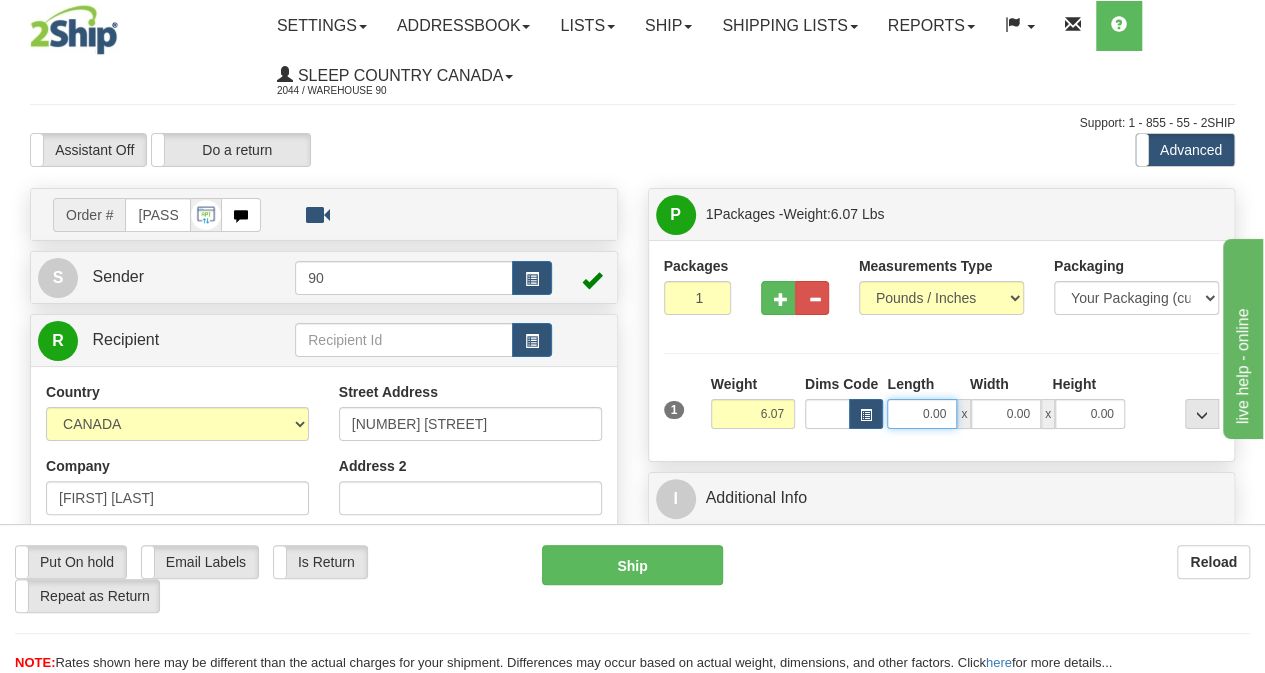 drag, startPoint x: 895, startPoint y: 403, endPoint x: 979, endPoint y: 421, distance: 85.90693 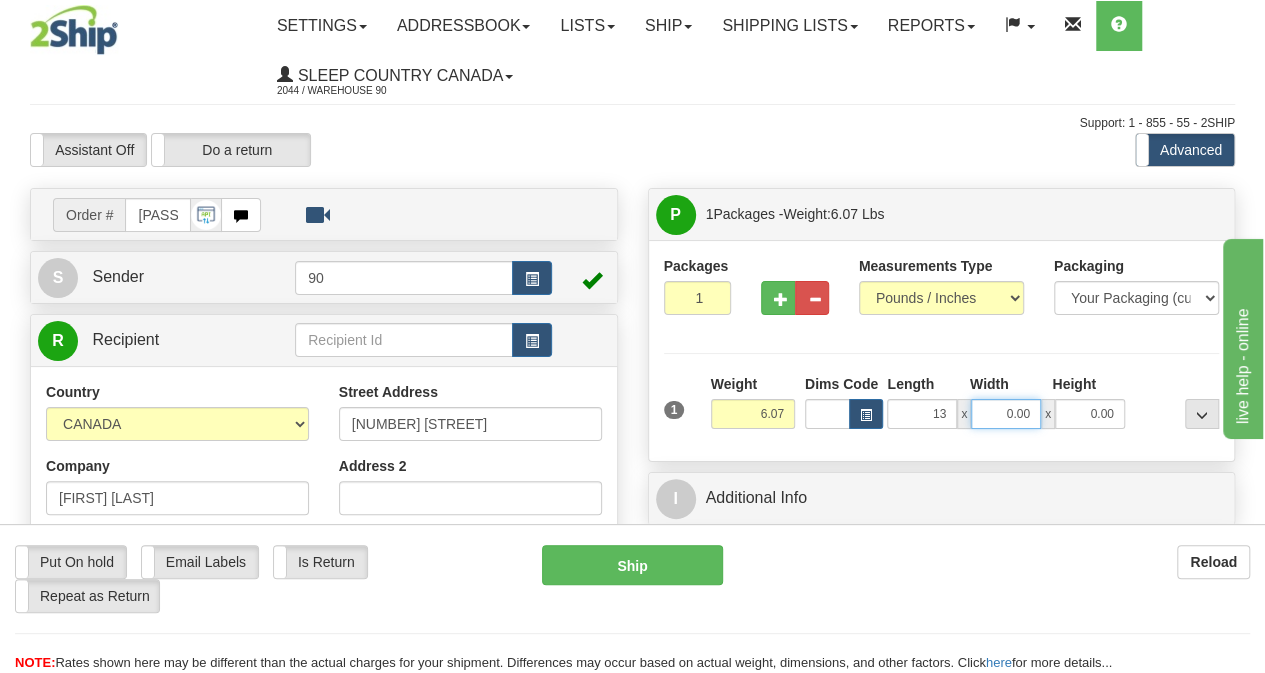 type on "13.00" 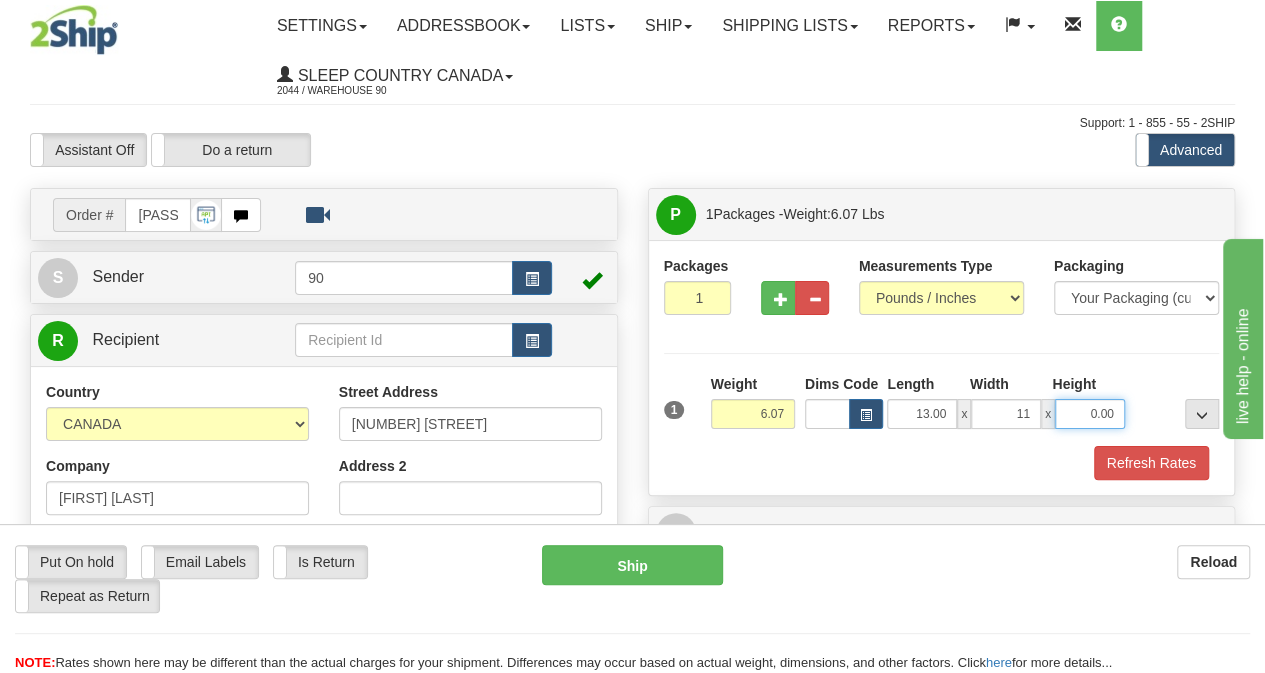 type on "11.00" 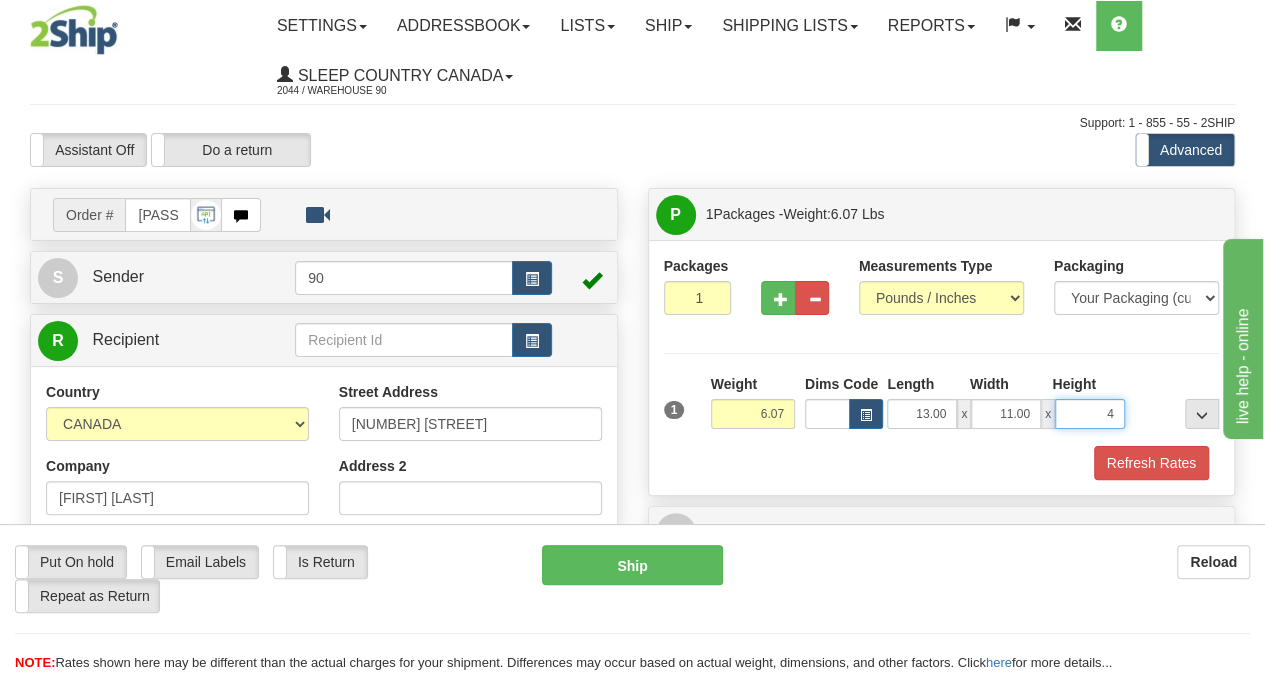 type on "4.00" 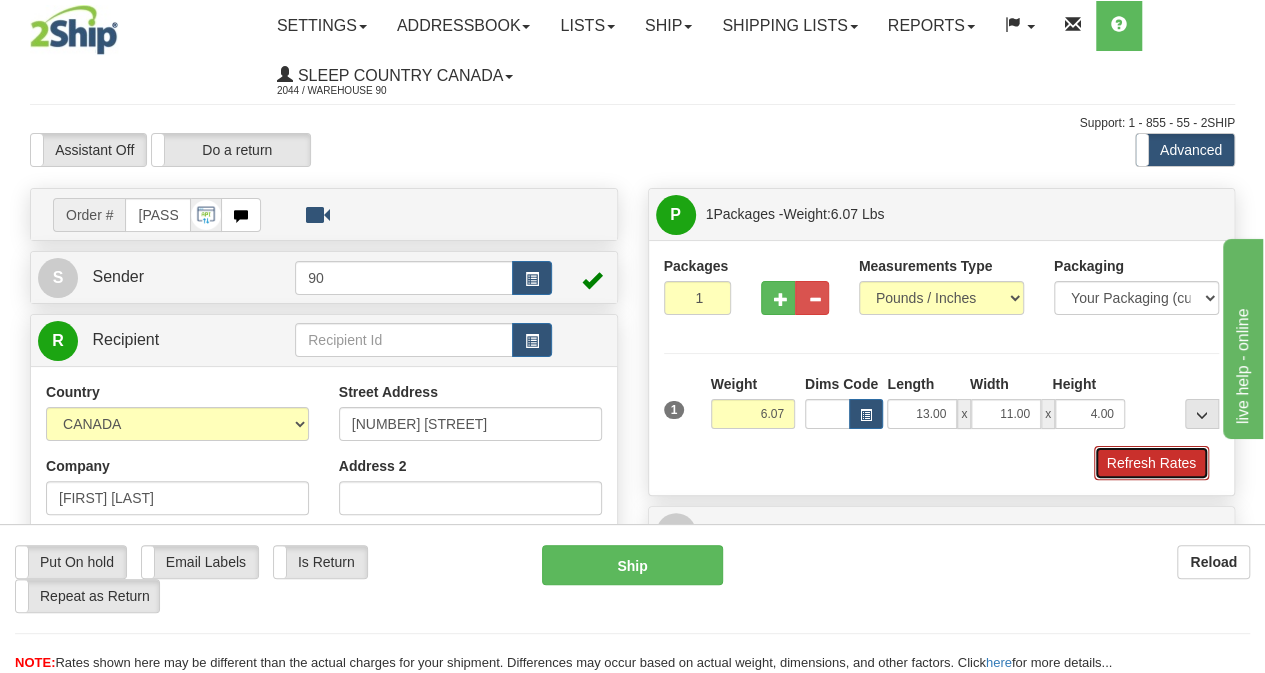 click on "Refresh Rates" at bounding box center [1151, 463] 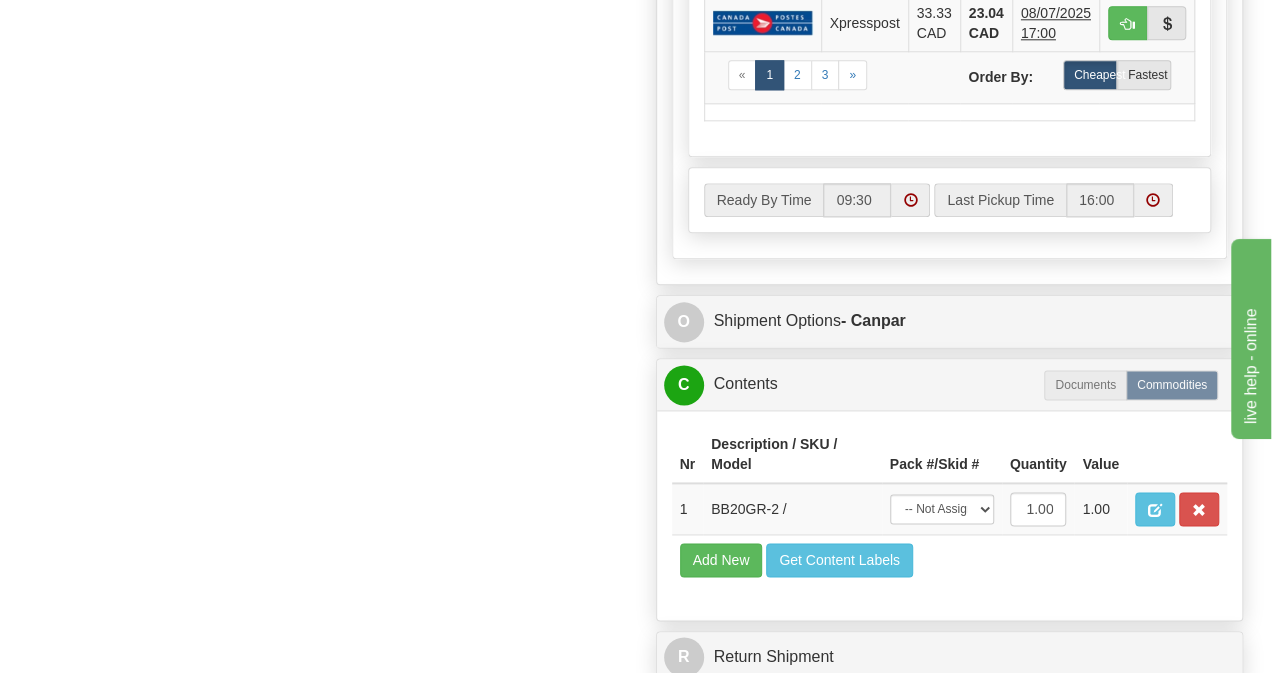 scroll, scrollTop: 1300, scrollLeft: 0, axis: vertical 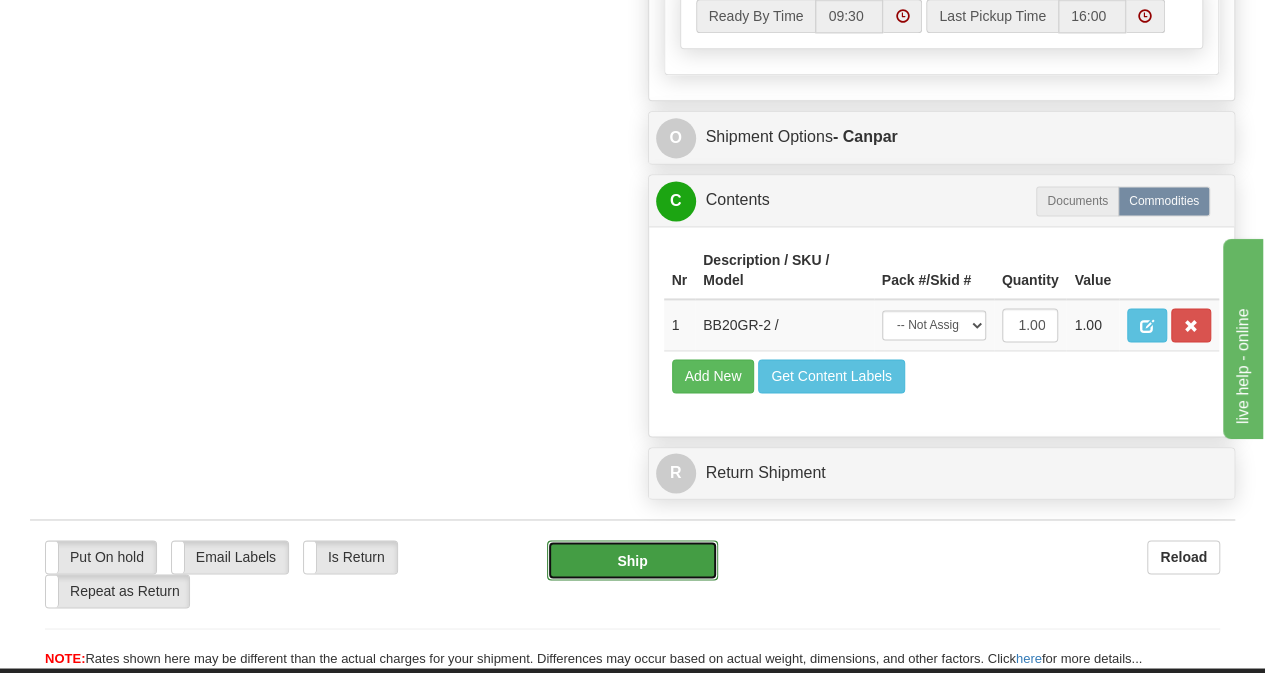 click on "Ship" at bounding box center [632, 560] 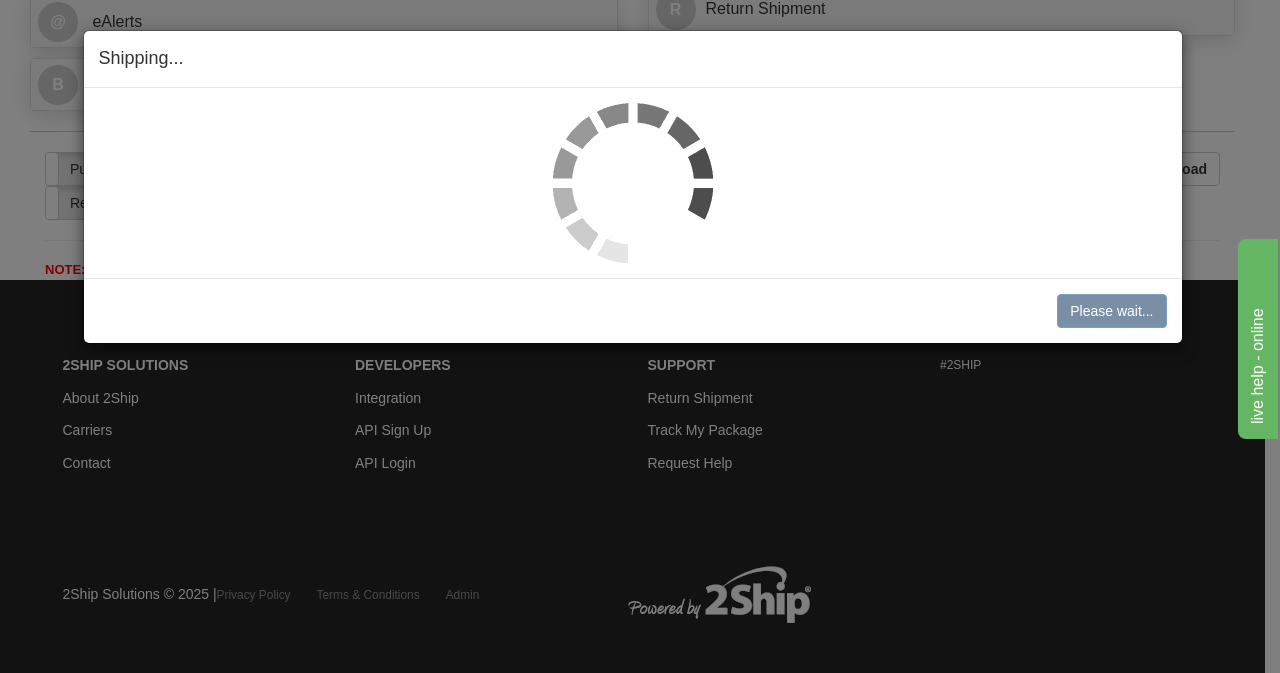 scroll, scrollTop: 890, scrollLeft: 0, axis: vertical 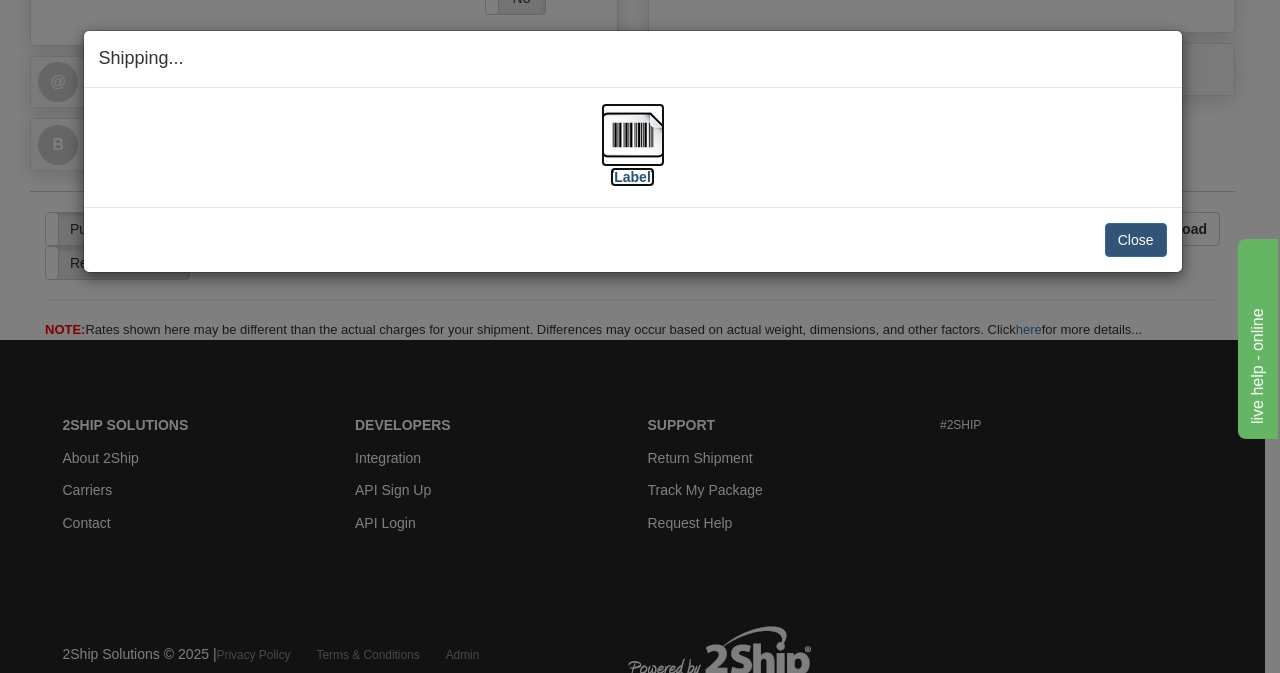 click at bounding box center (633, 135) 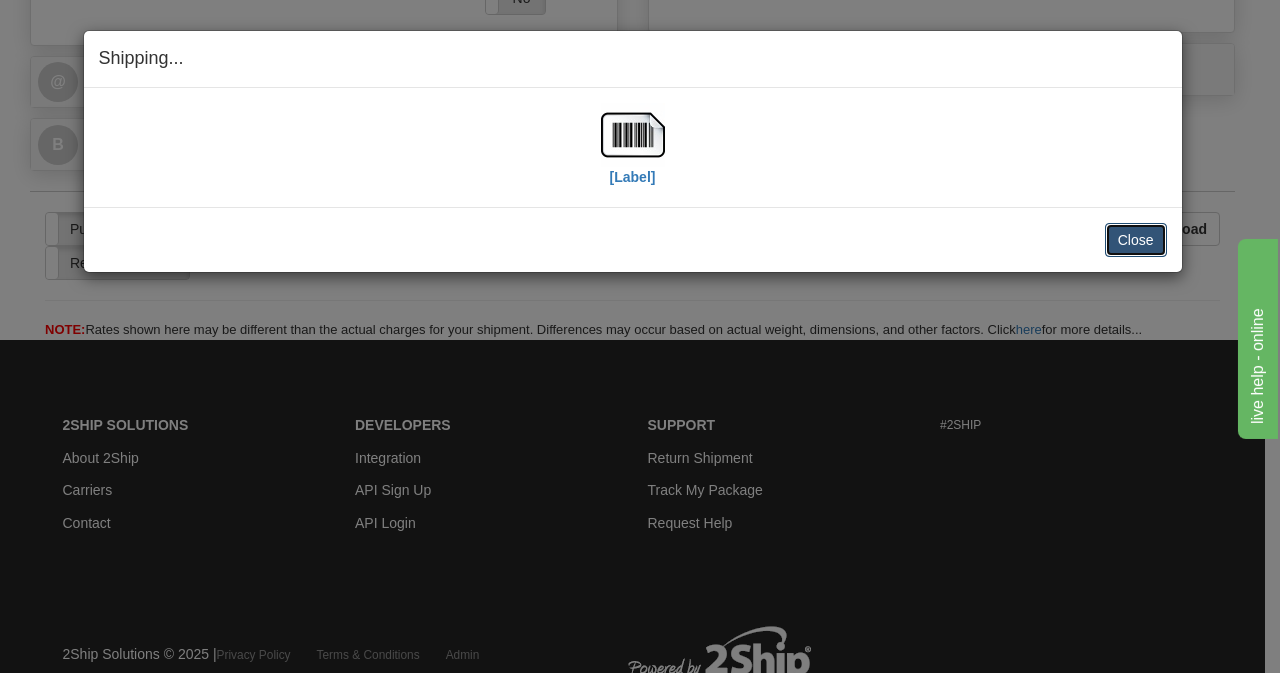 click on "Close" at bounding box center (1136, 240) 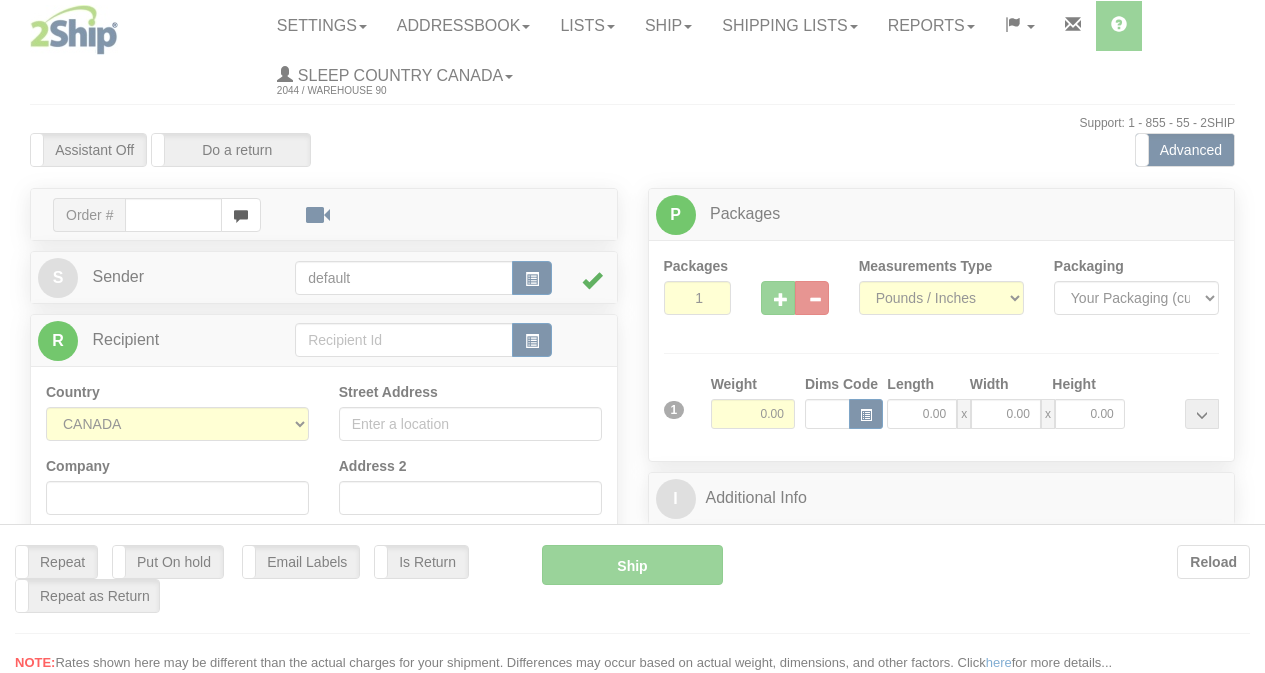 scroll, scrollTop: 0, scrollLeft: 0, axis: both 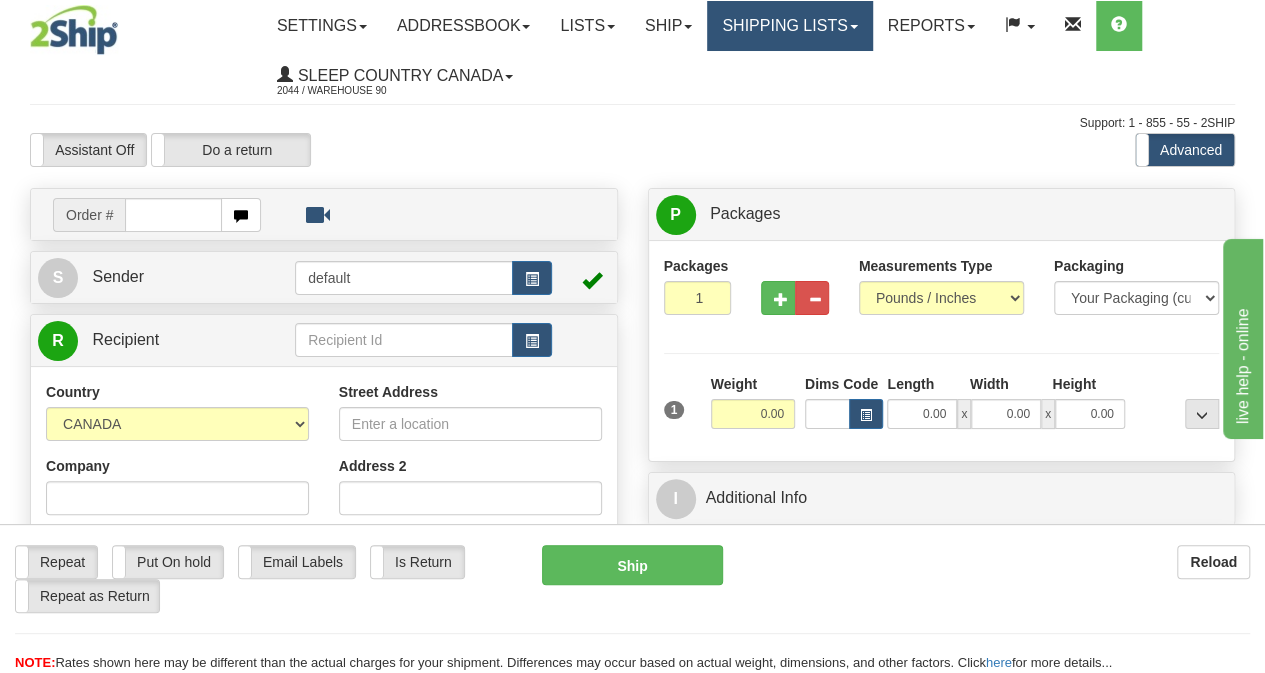 click on "Shipping lists" at bounding box center (789, 26) 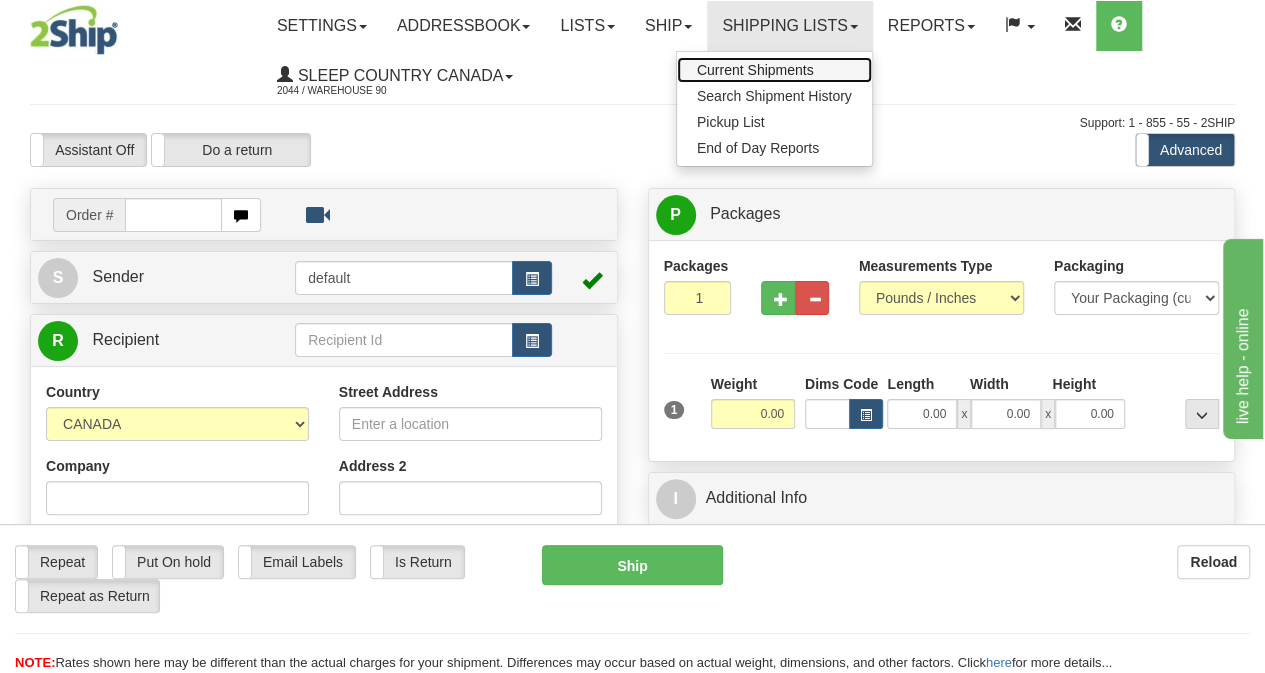 click on "Current Shipments" at bounding box center [774, 70] 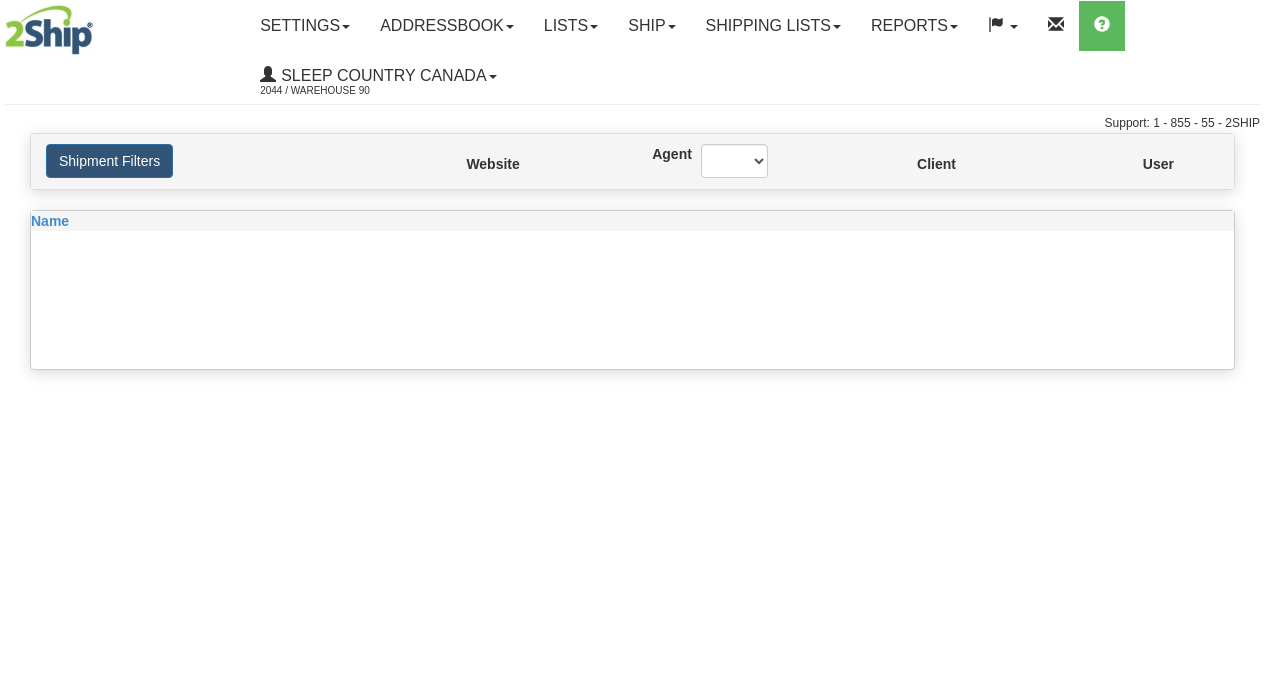 scroll, scrollTop: 0, scrollLeft: 0, axis: both 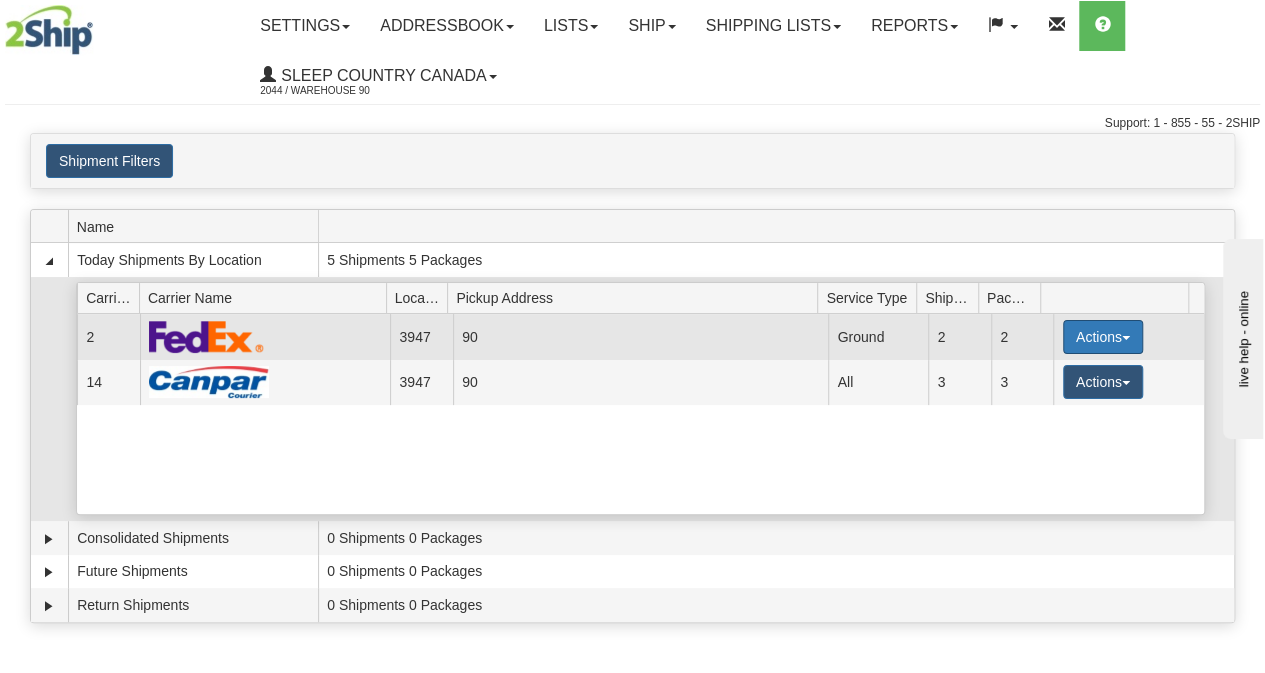 click on "Actions" at bounding box center [1103, 337] 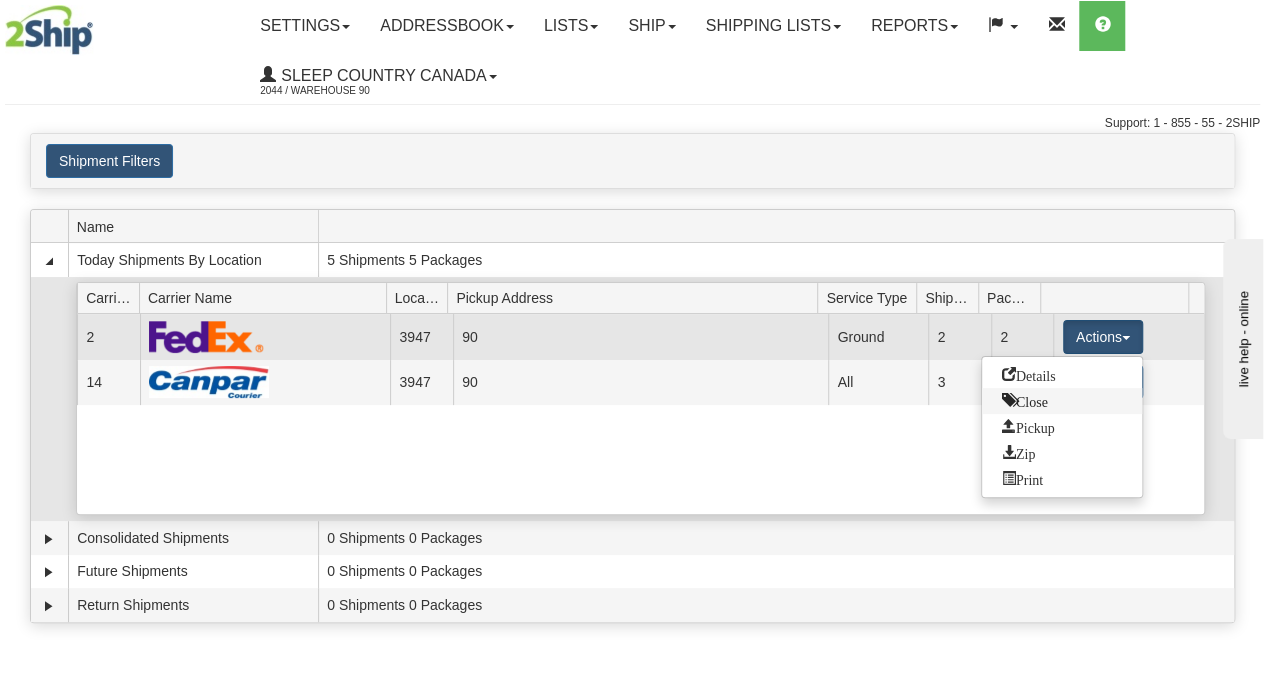 click on "Close" at bounding box center [1025, 400] 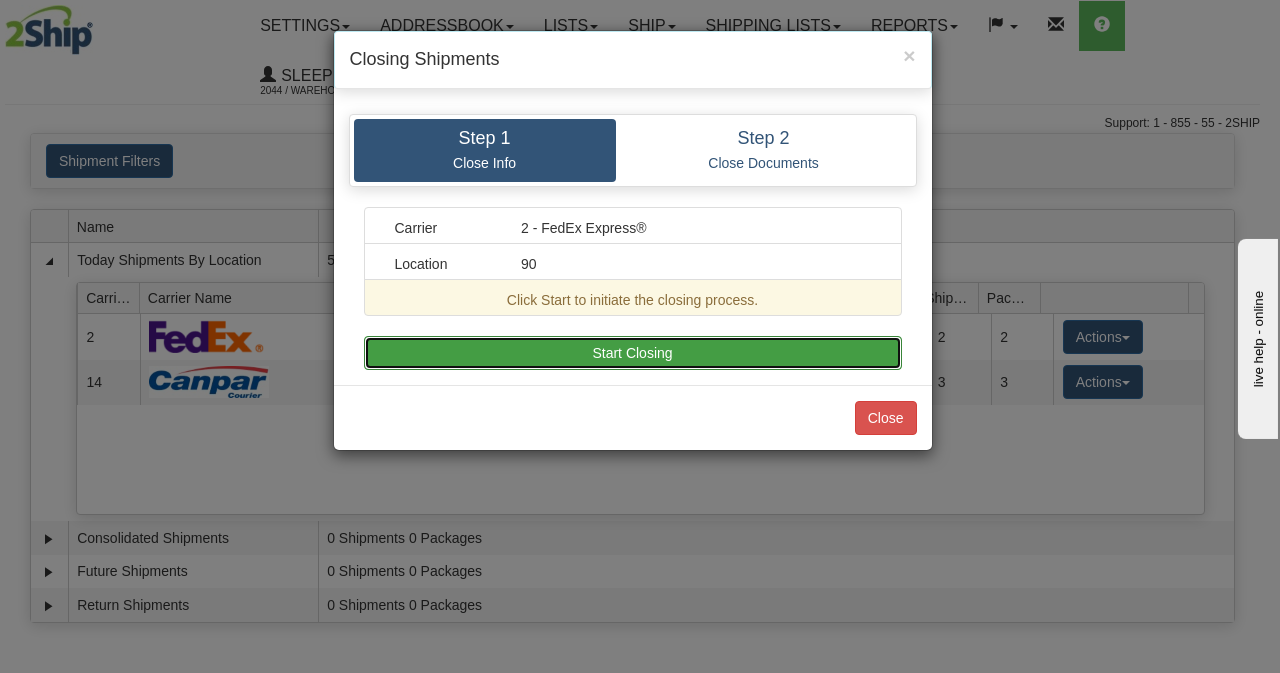 click on "Start Closing" at bounding box center (633, 353) 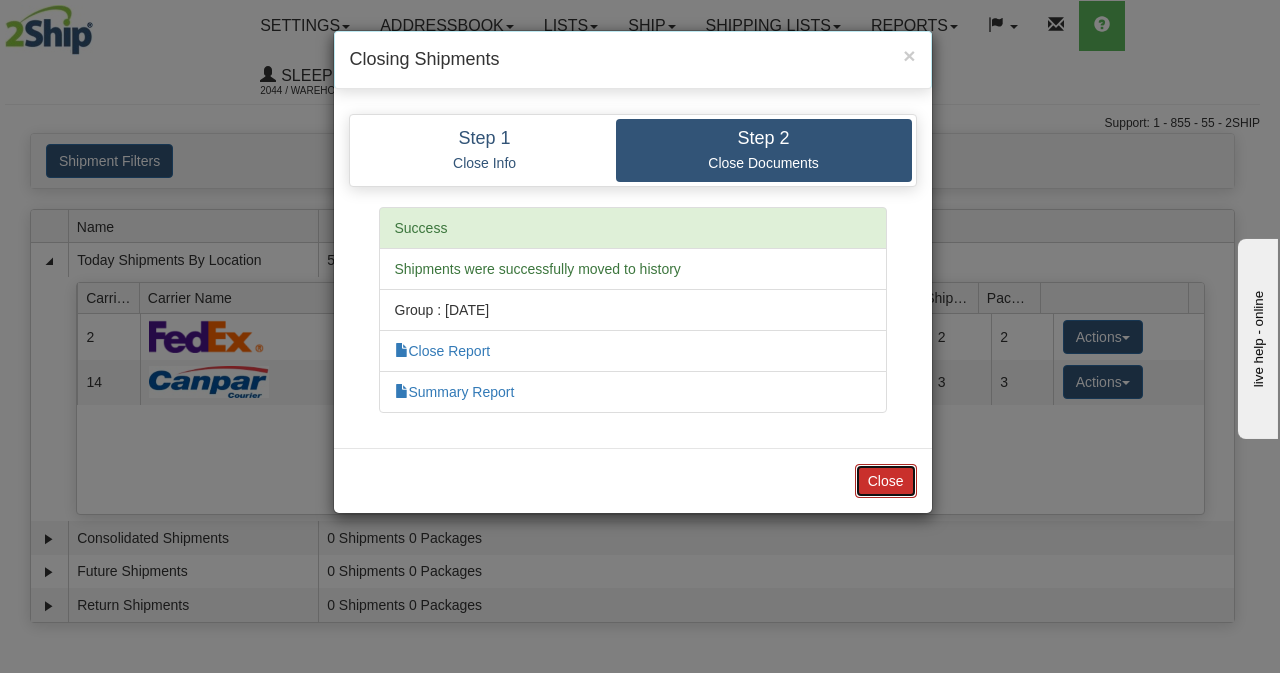 click on "Close" at bounding box center (886, 481) 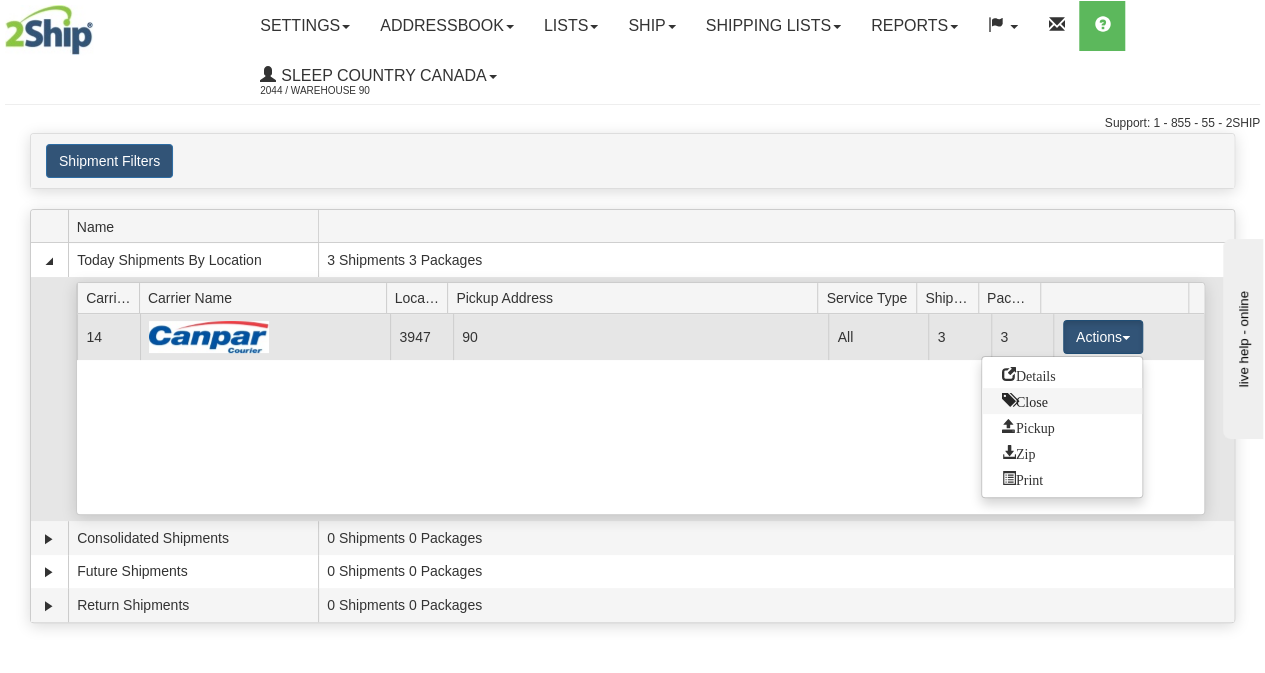 click on "Close" at bounding box center (1025, 400) 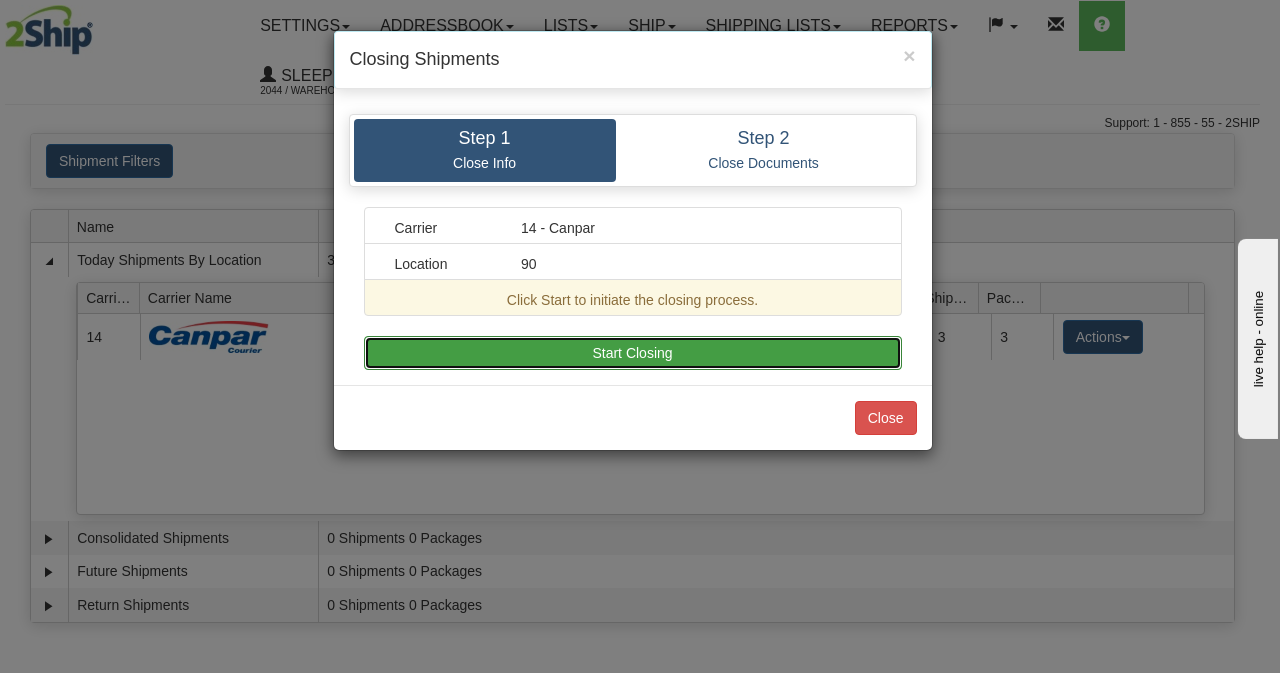 click on "Start Closing" at bounding box center (633, 353) 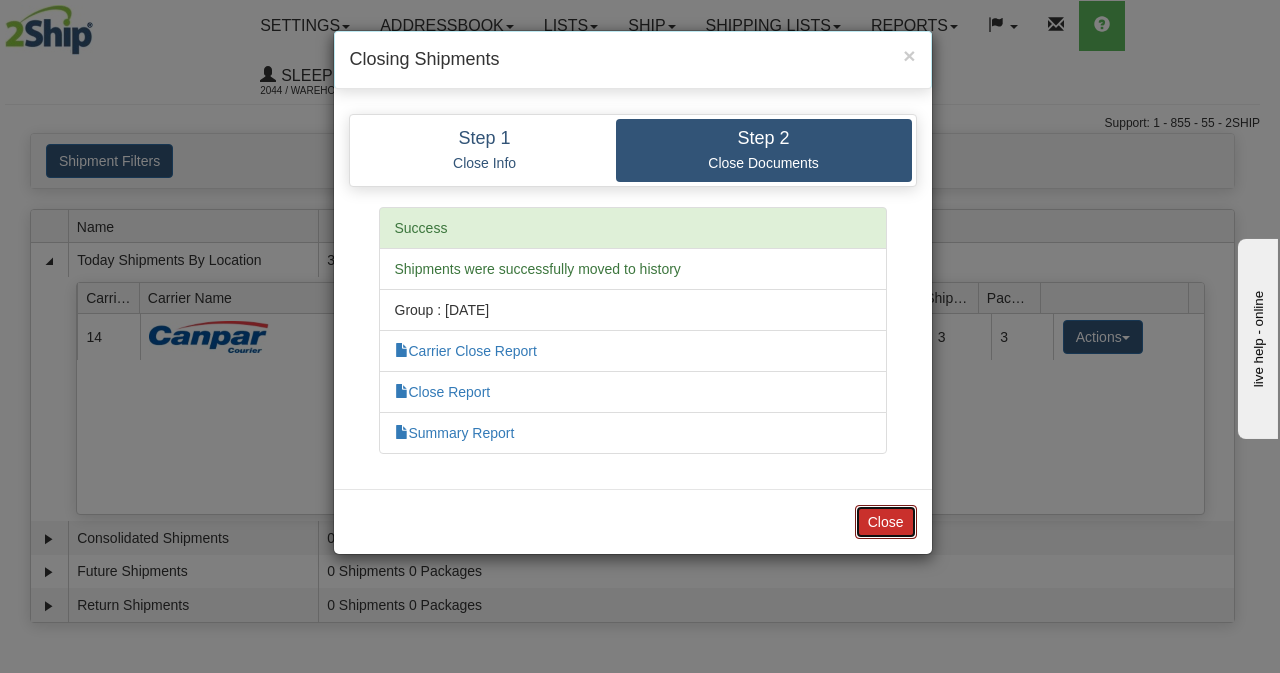 drag, startPoint x: 886, startPoint y: 524, endPoint x: 946, endPoint y: 465, distance: 84.14868 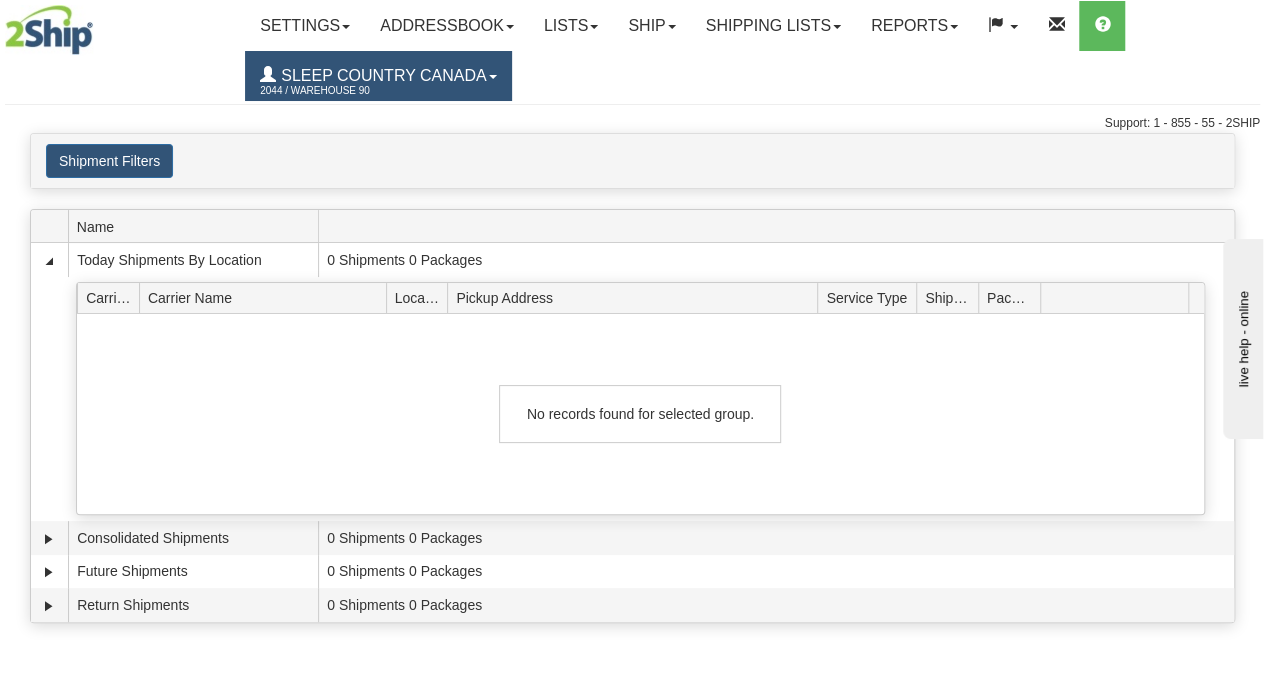 click on "Sleep Country Canada" at bounding box center [381, 75] 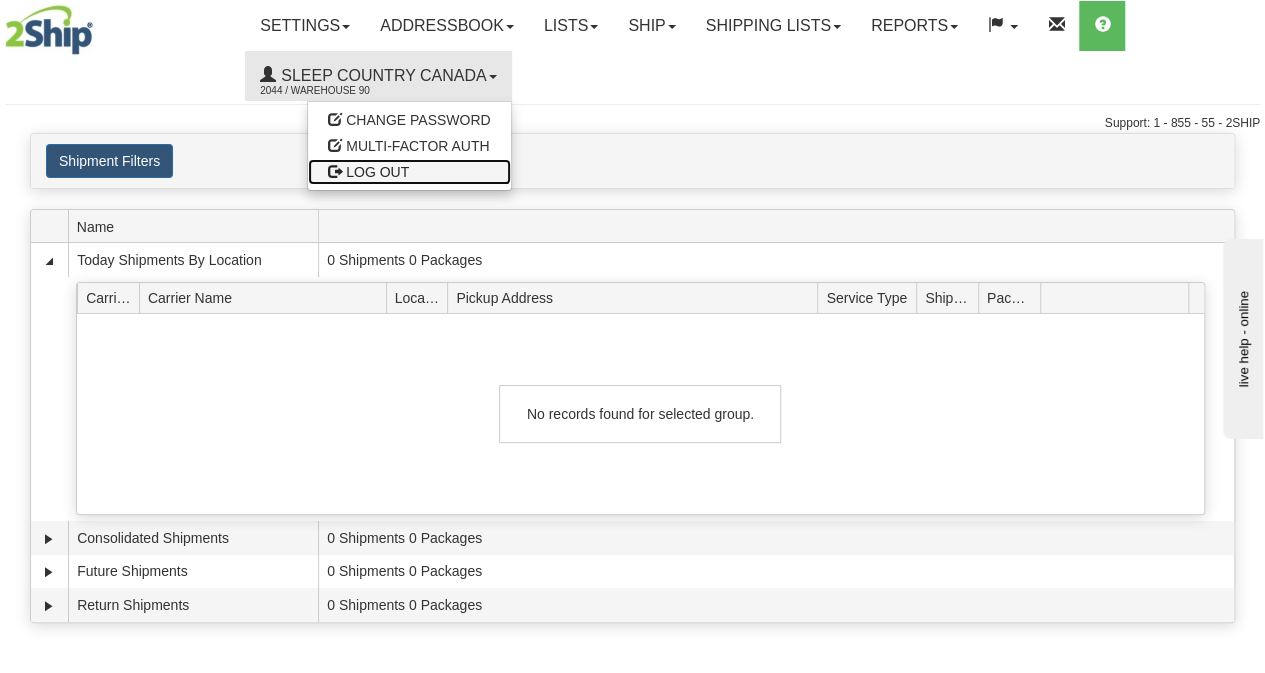 click on "LOG OUT" at bounding box center (377, 172) 